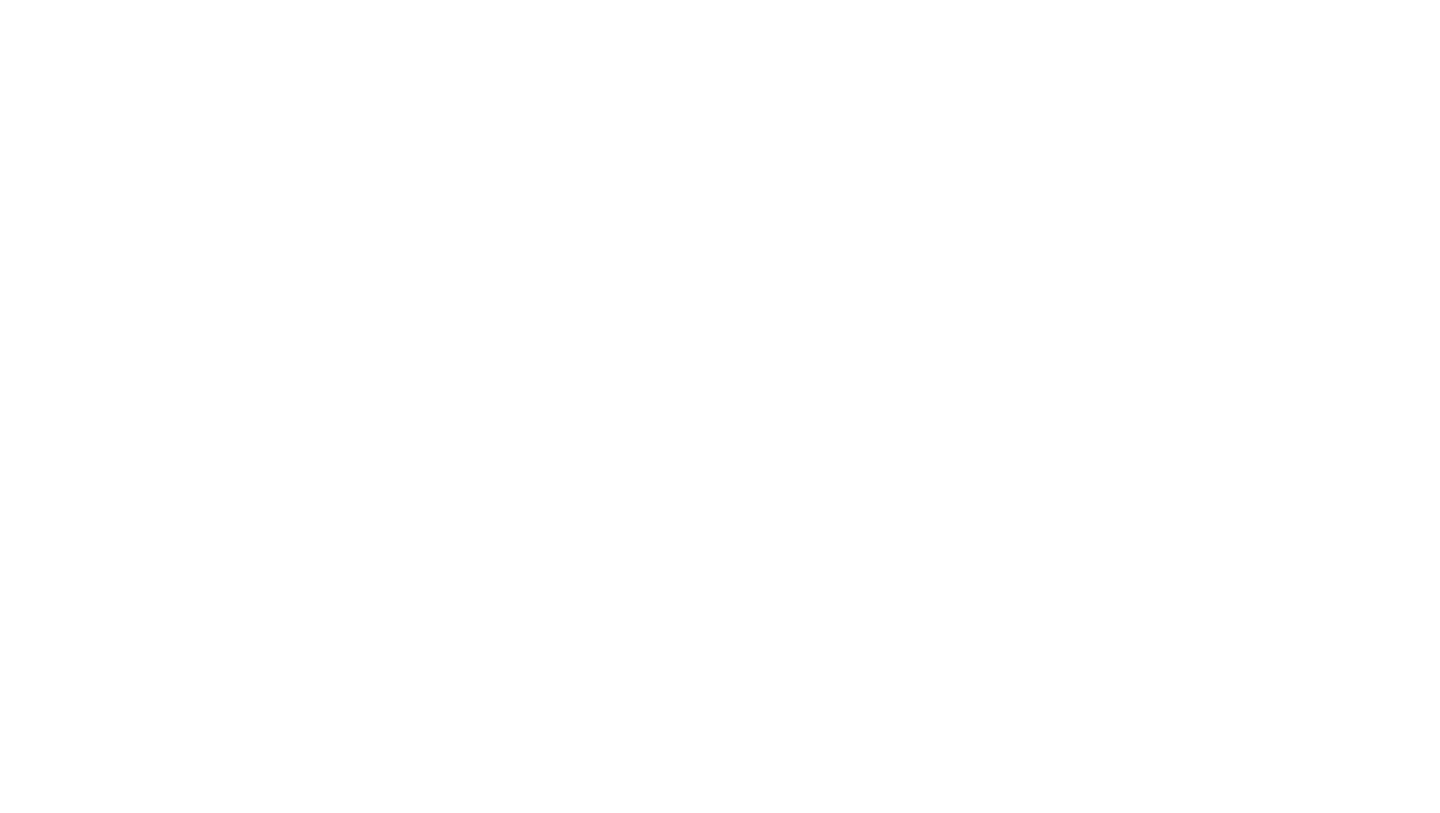 scroll, scrollTop: 0, scrollLeft: 0, axis: both 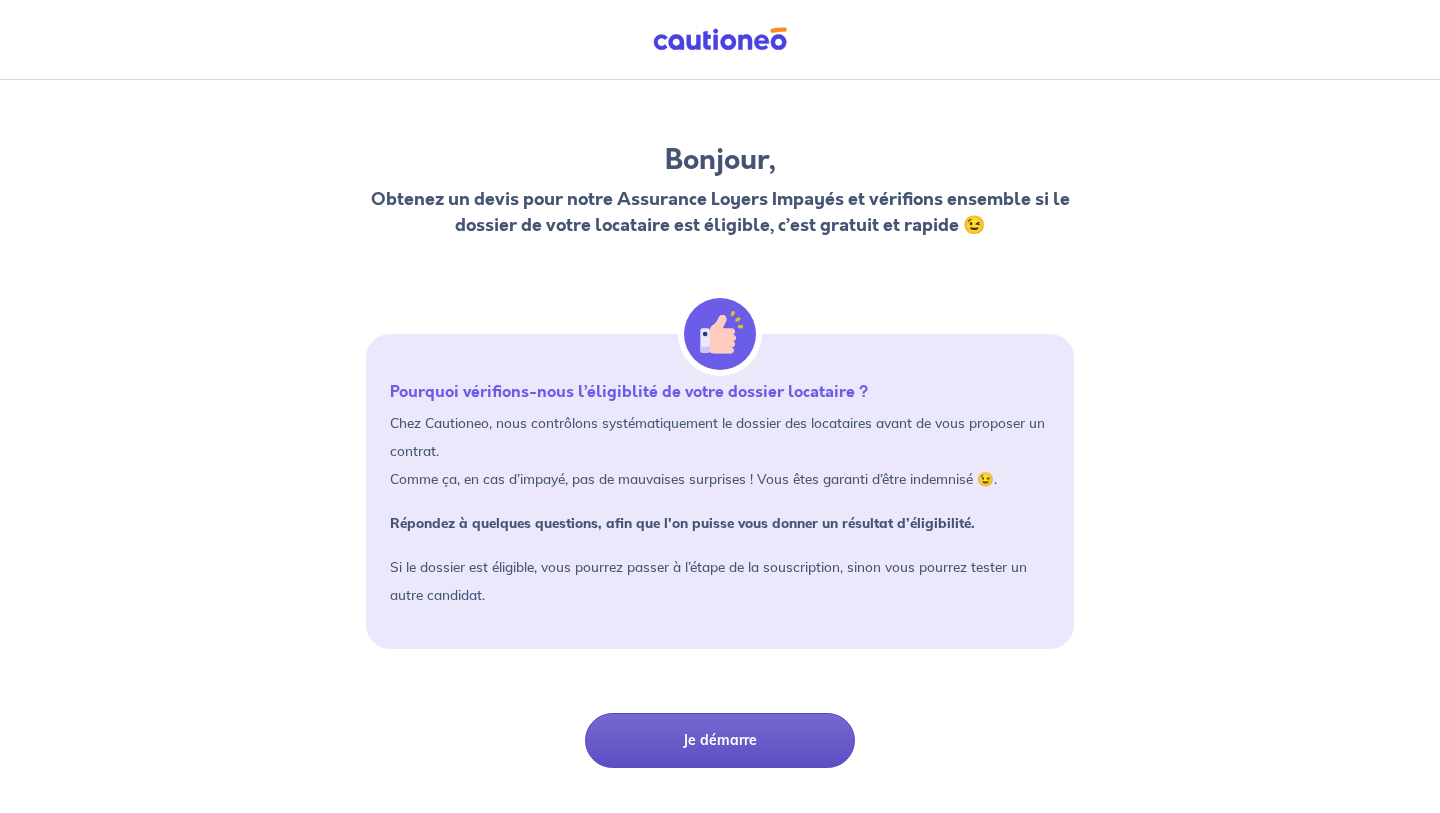 click on "Je démarre" at bounding box center [720, 740] 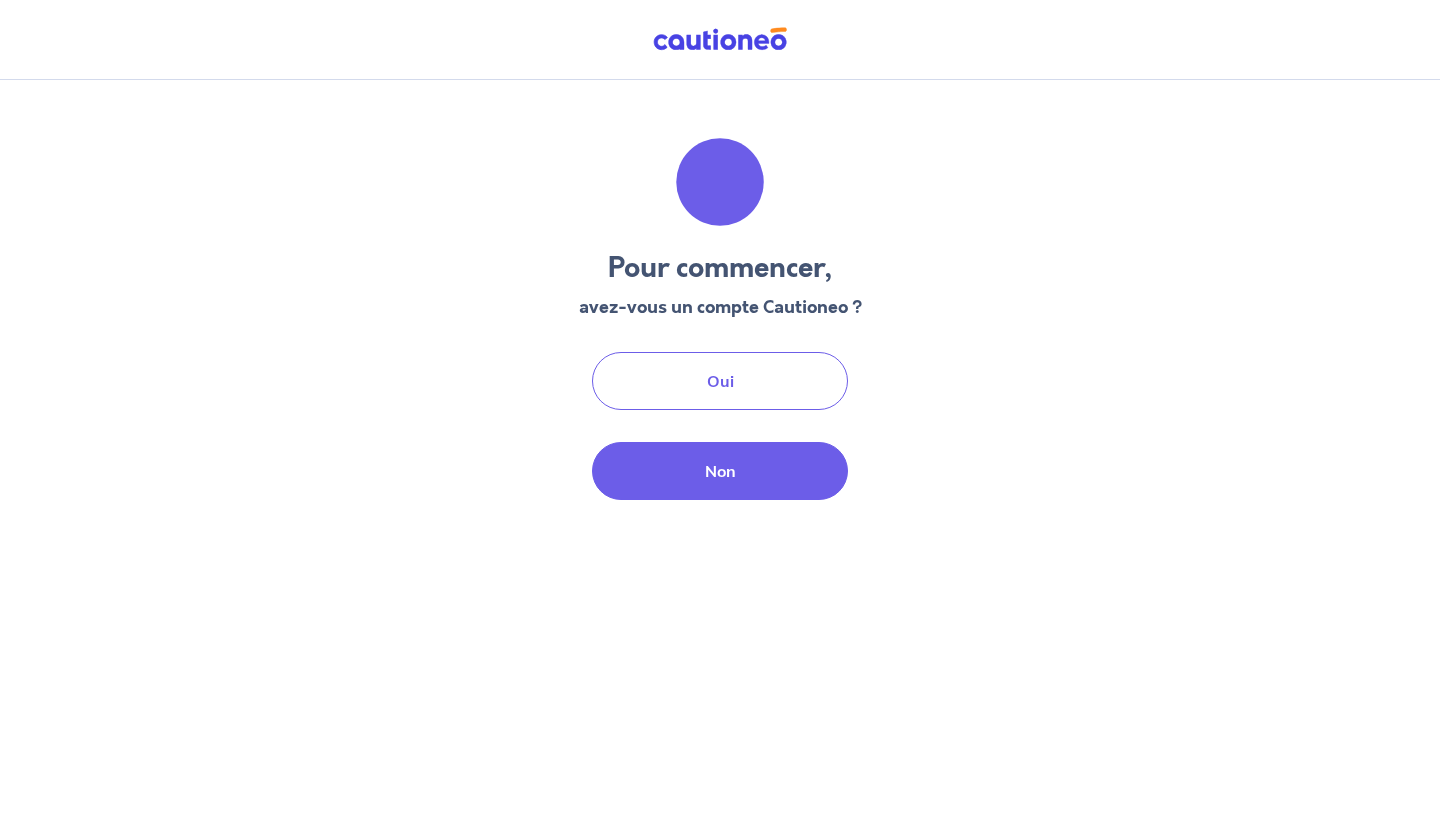 click on "Non" at bounding box center [720, 471] 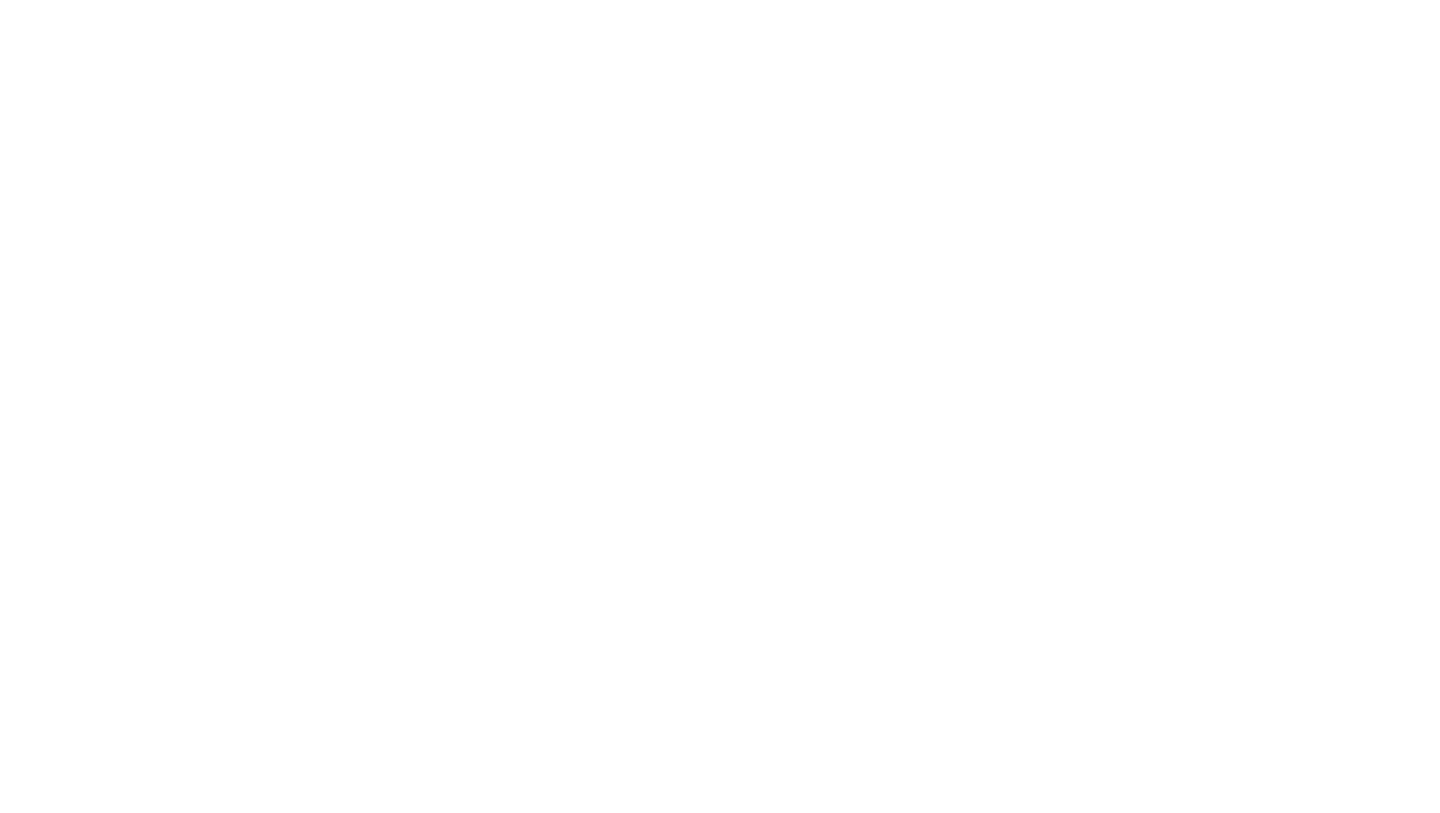 scroll, scrollTop: 0, scrollLeft: 0, axis: both 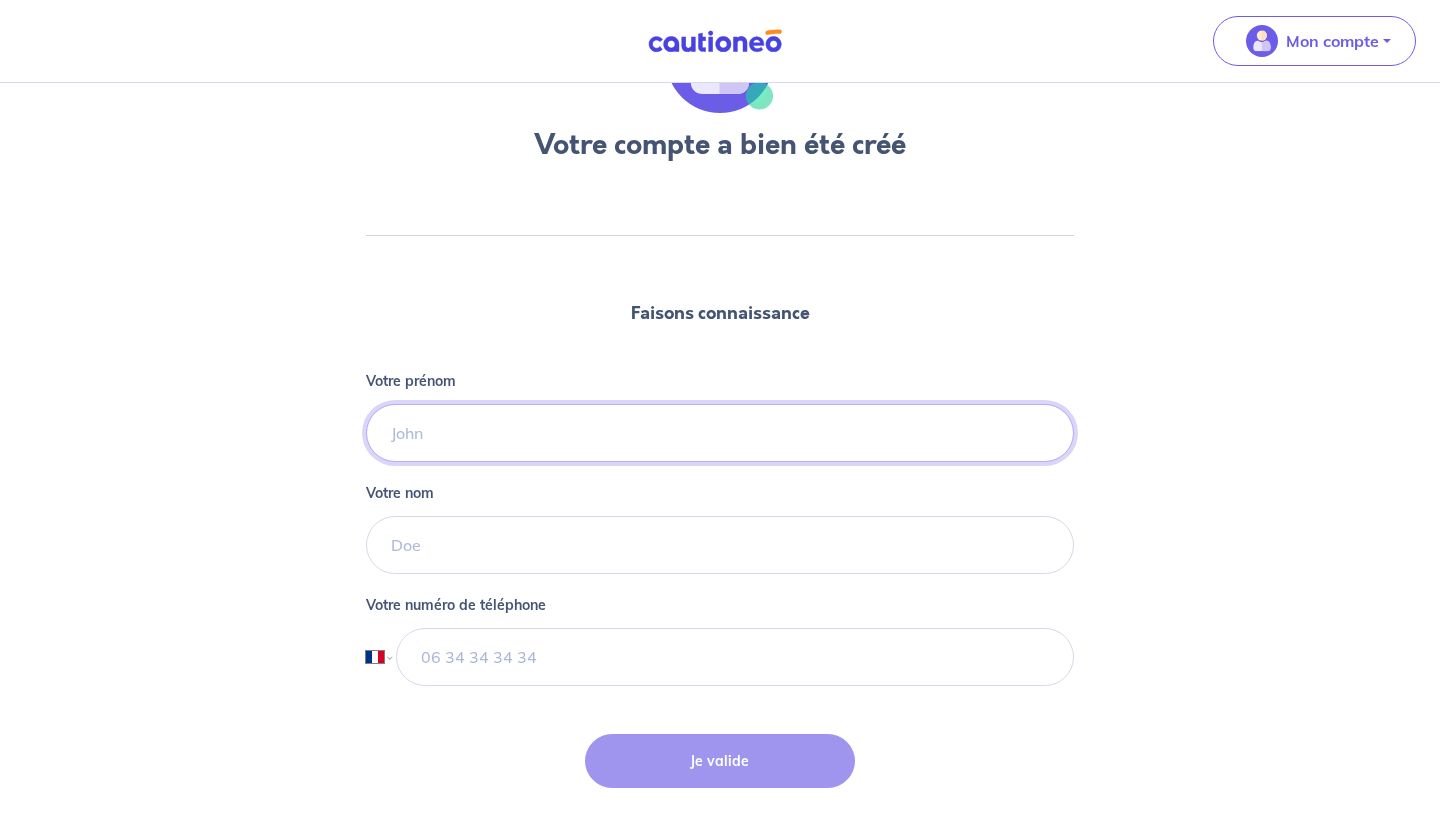 click on "Votre prénom" at bounding box center (720, 433) 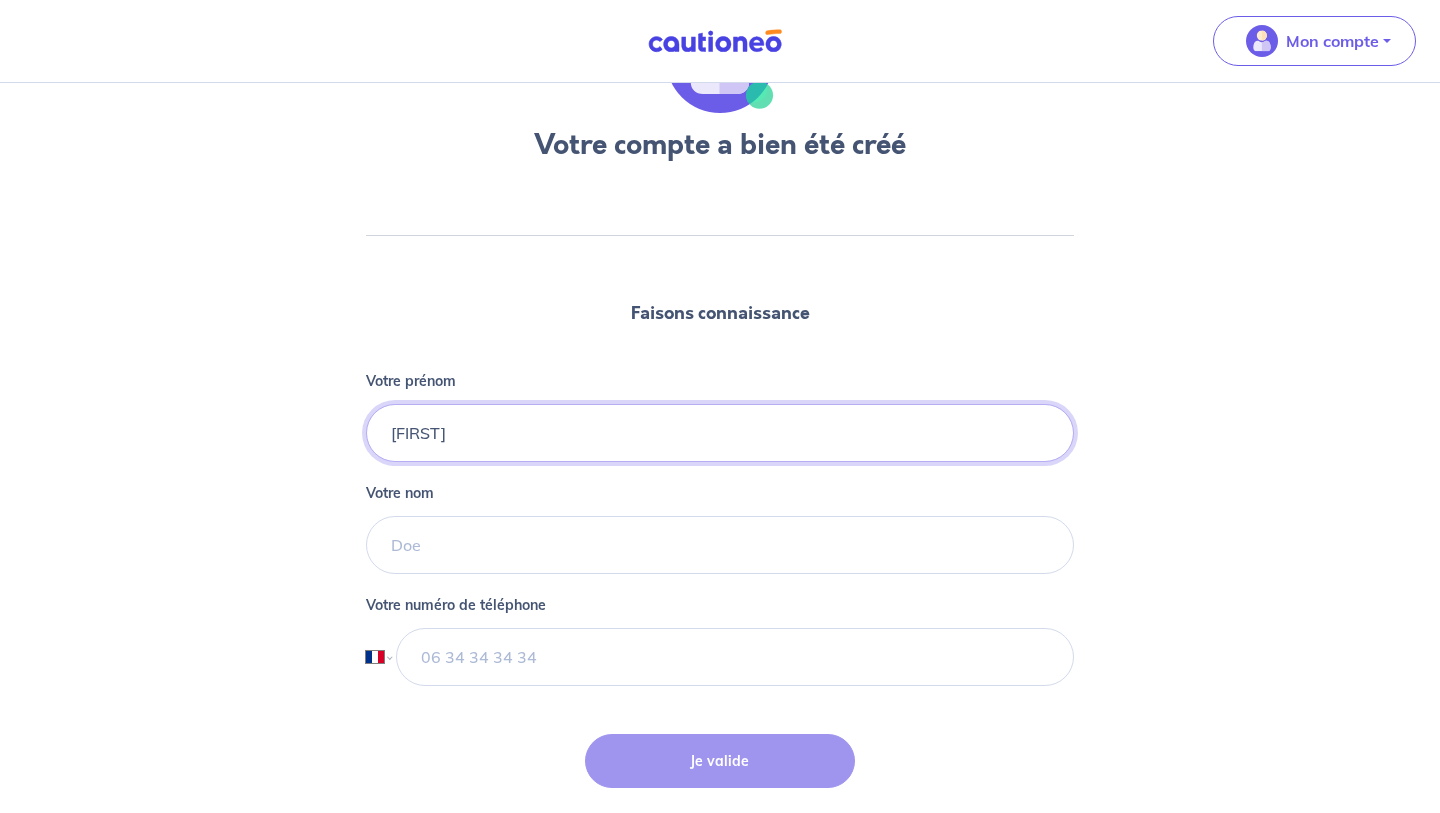 type on "[FIRST]" 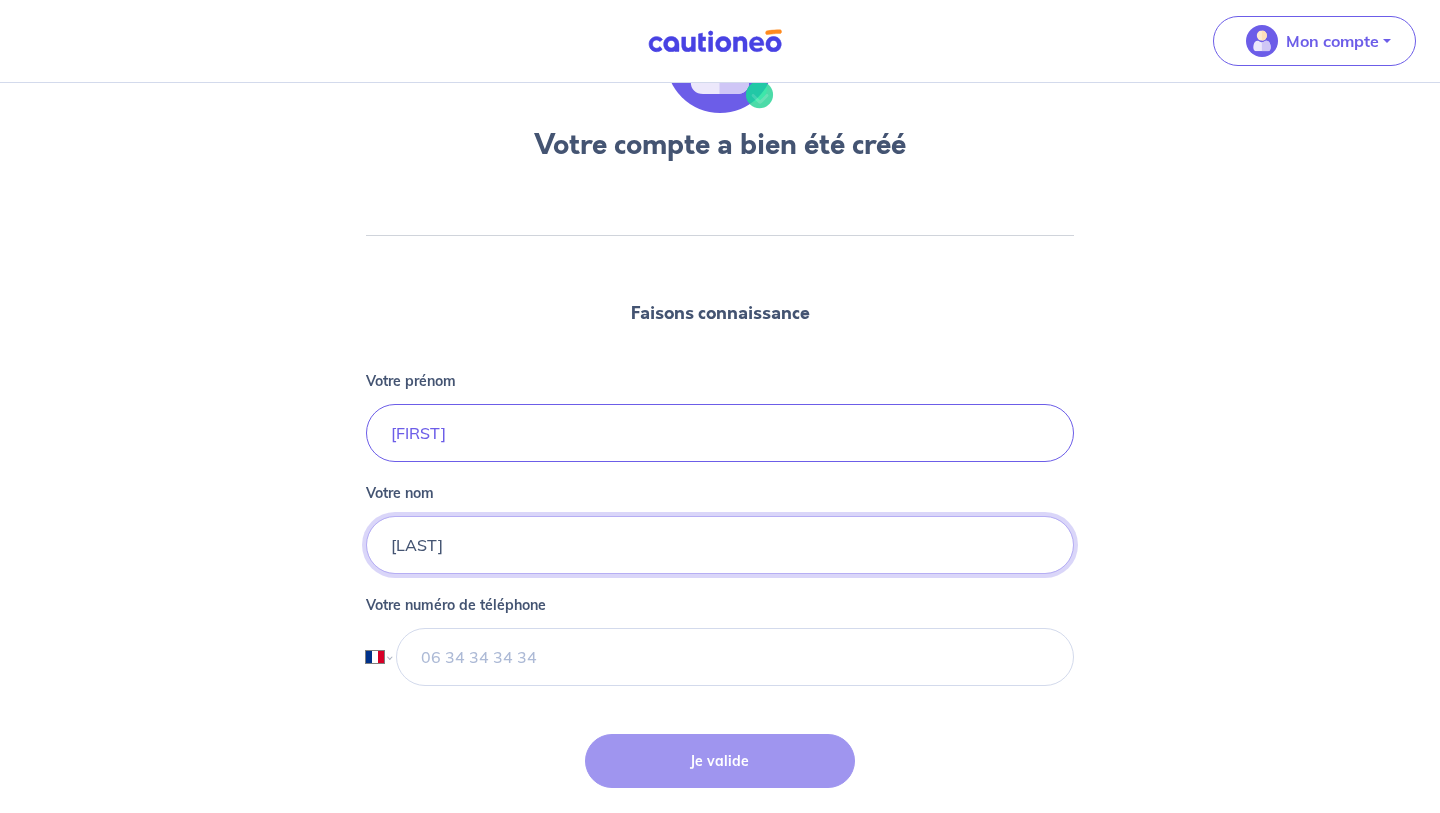 type on "[LAST]" 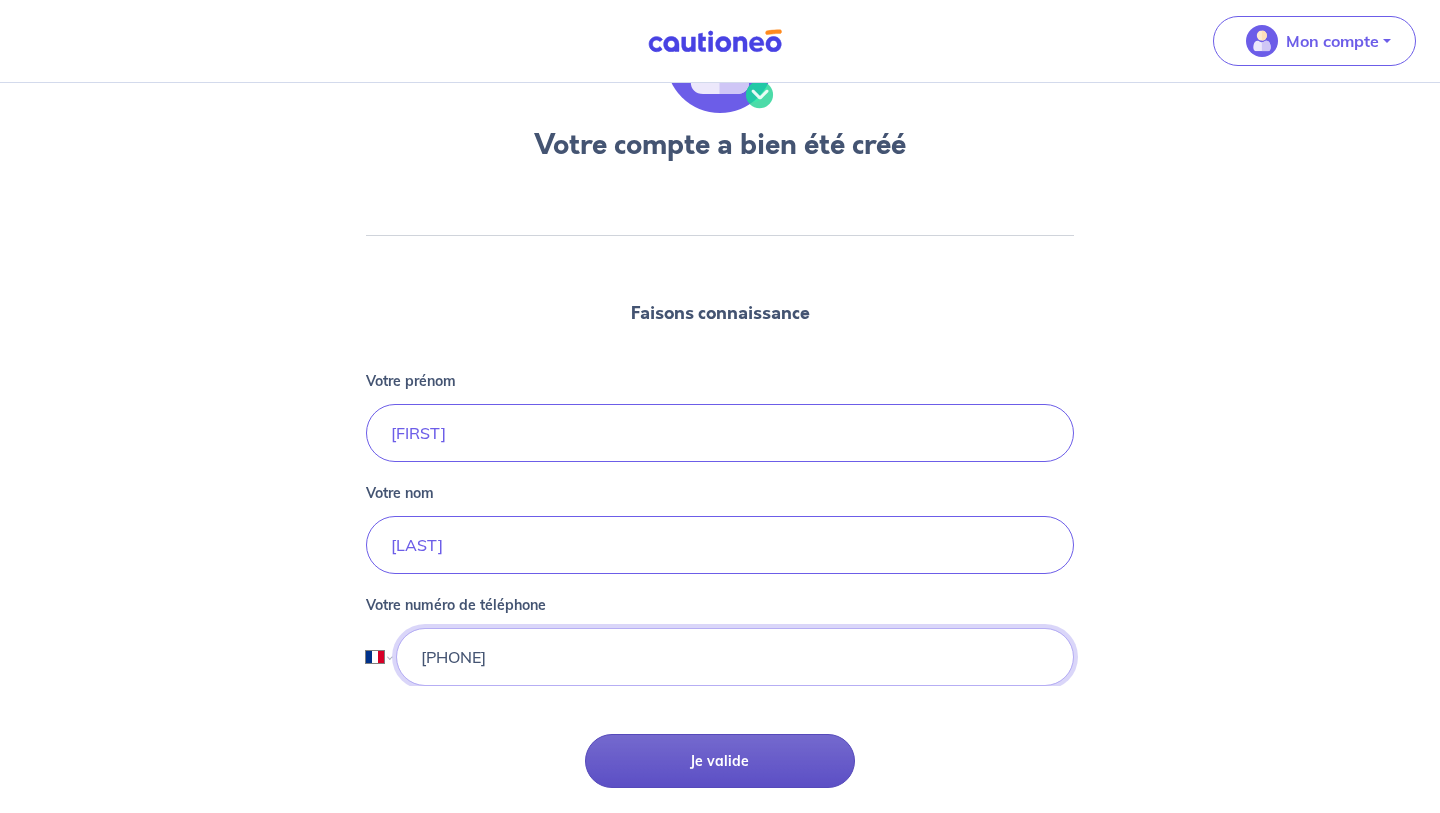 type on "[PHONE]" 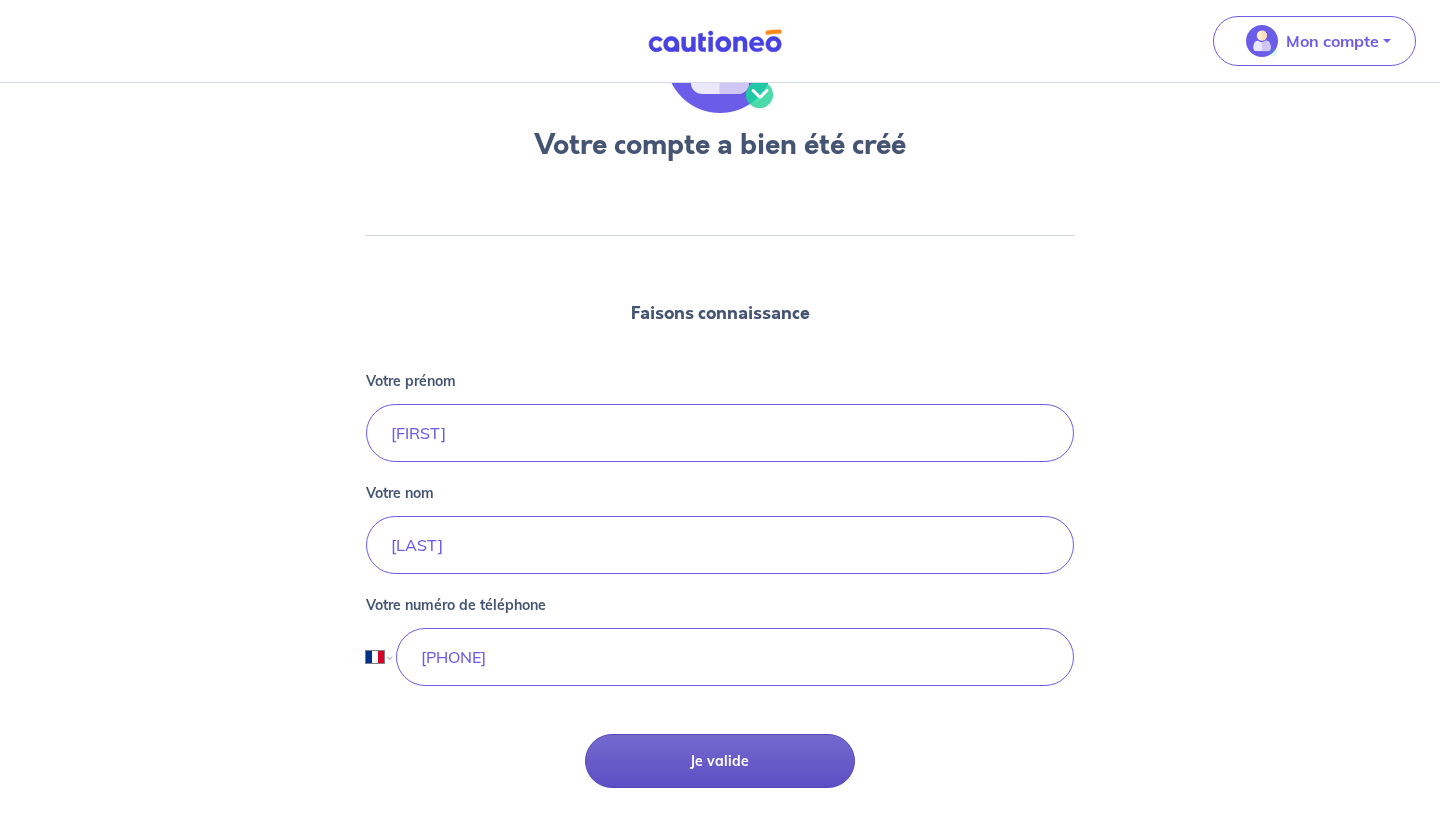 click on "Je valide" at bounding box center (720, 761) 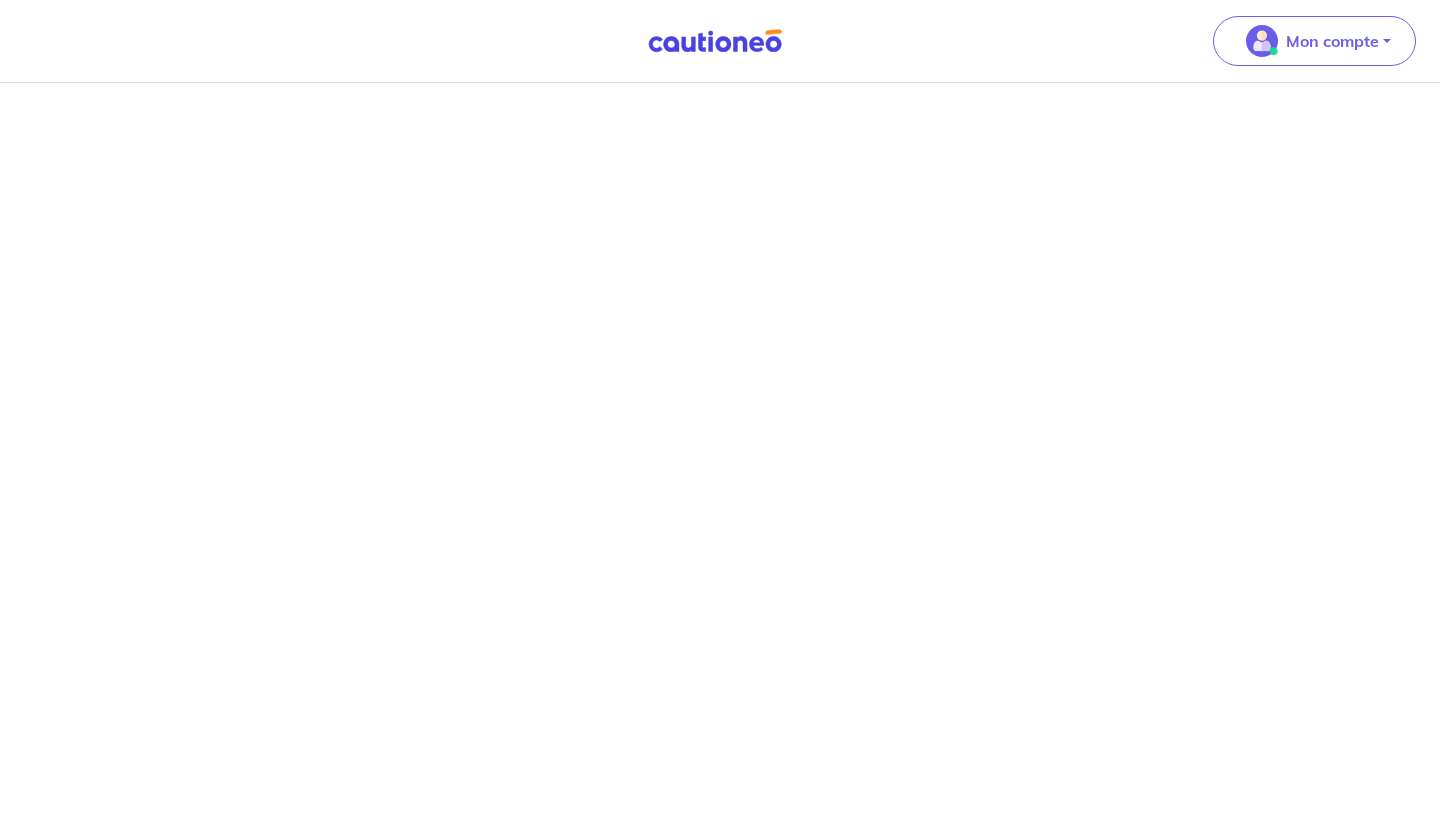 scroll, scrollTop: 0, scrollLeft: 0, axis: both 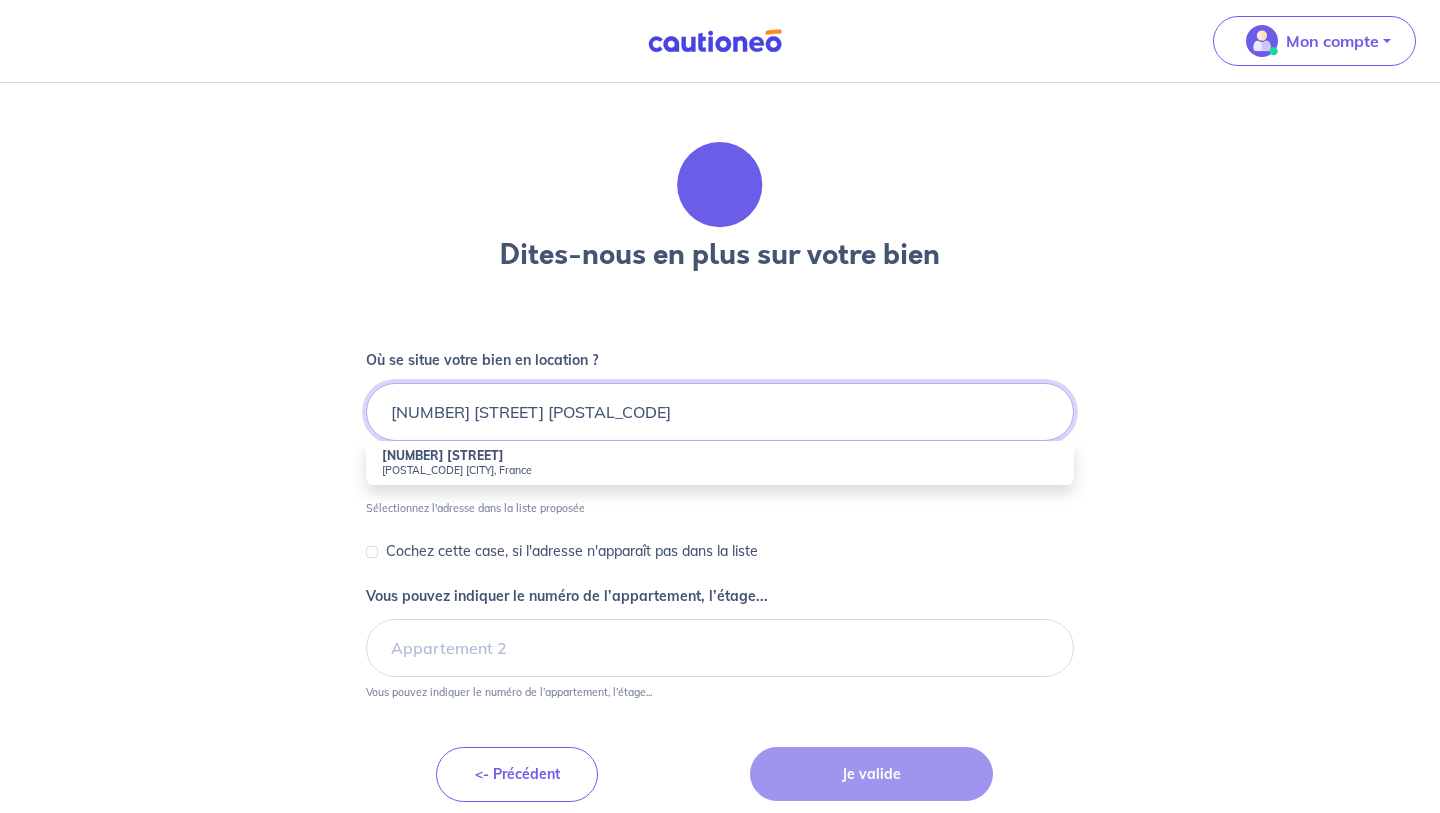 type on "[NUMBER] [STREET] [POSTAL_CODE]" 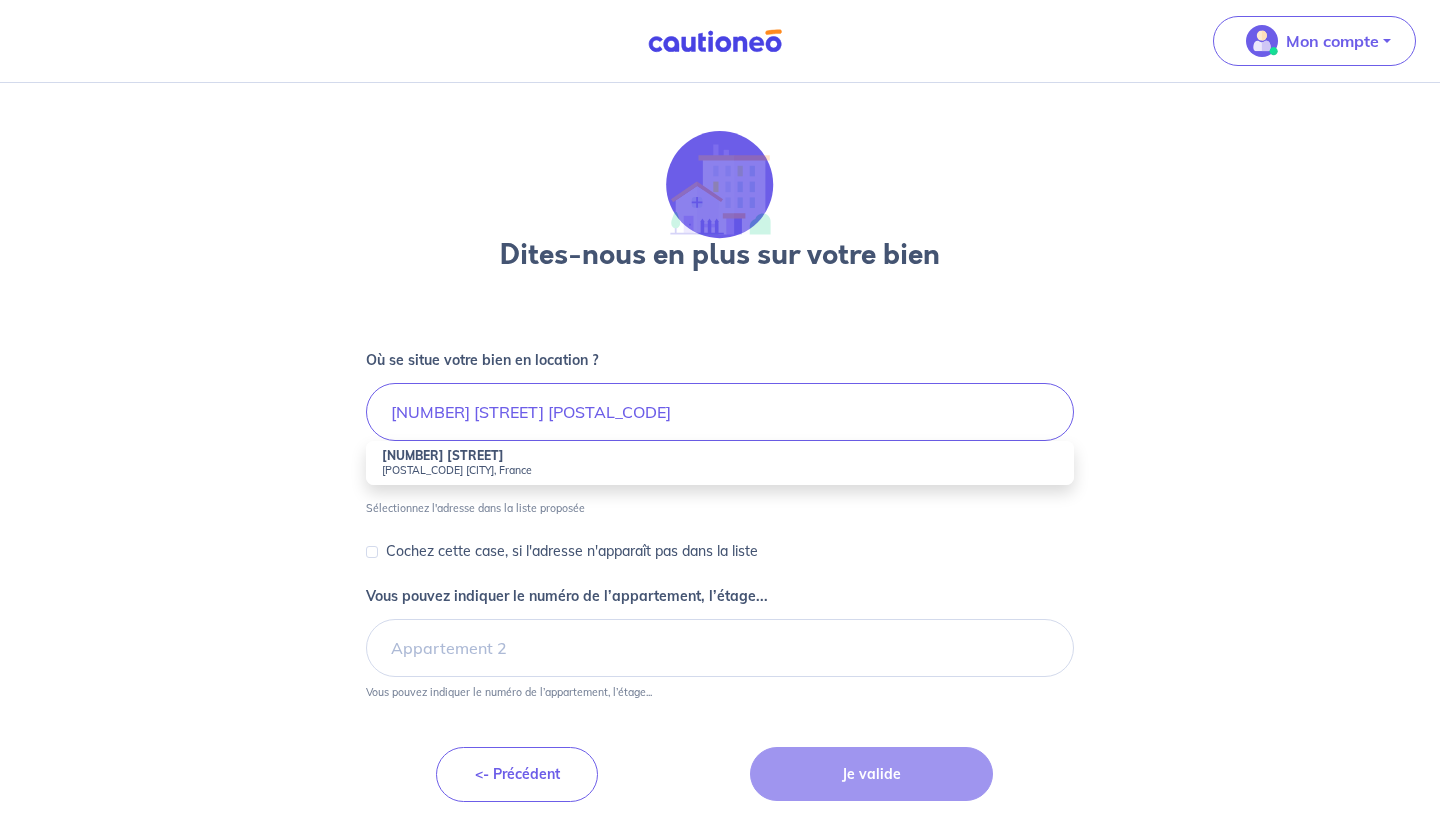 click on "[POSTAL_CODE] [CITY], France" at bounding box center [720, 470] 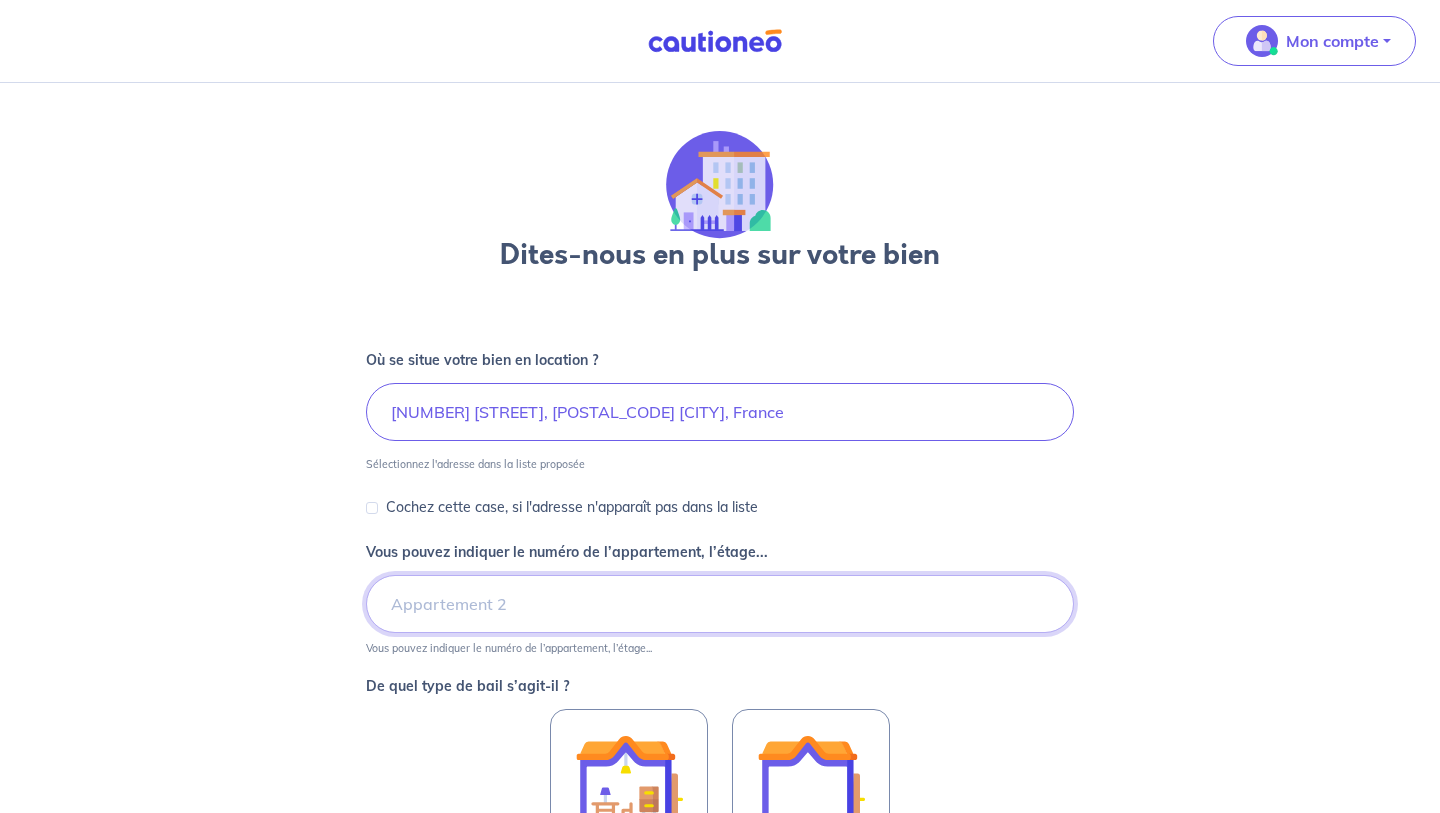 click on "Vous pouvez indiquer le numéro de l’appartement, l’étage..." at bounding box center (720, 604) 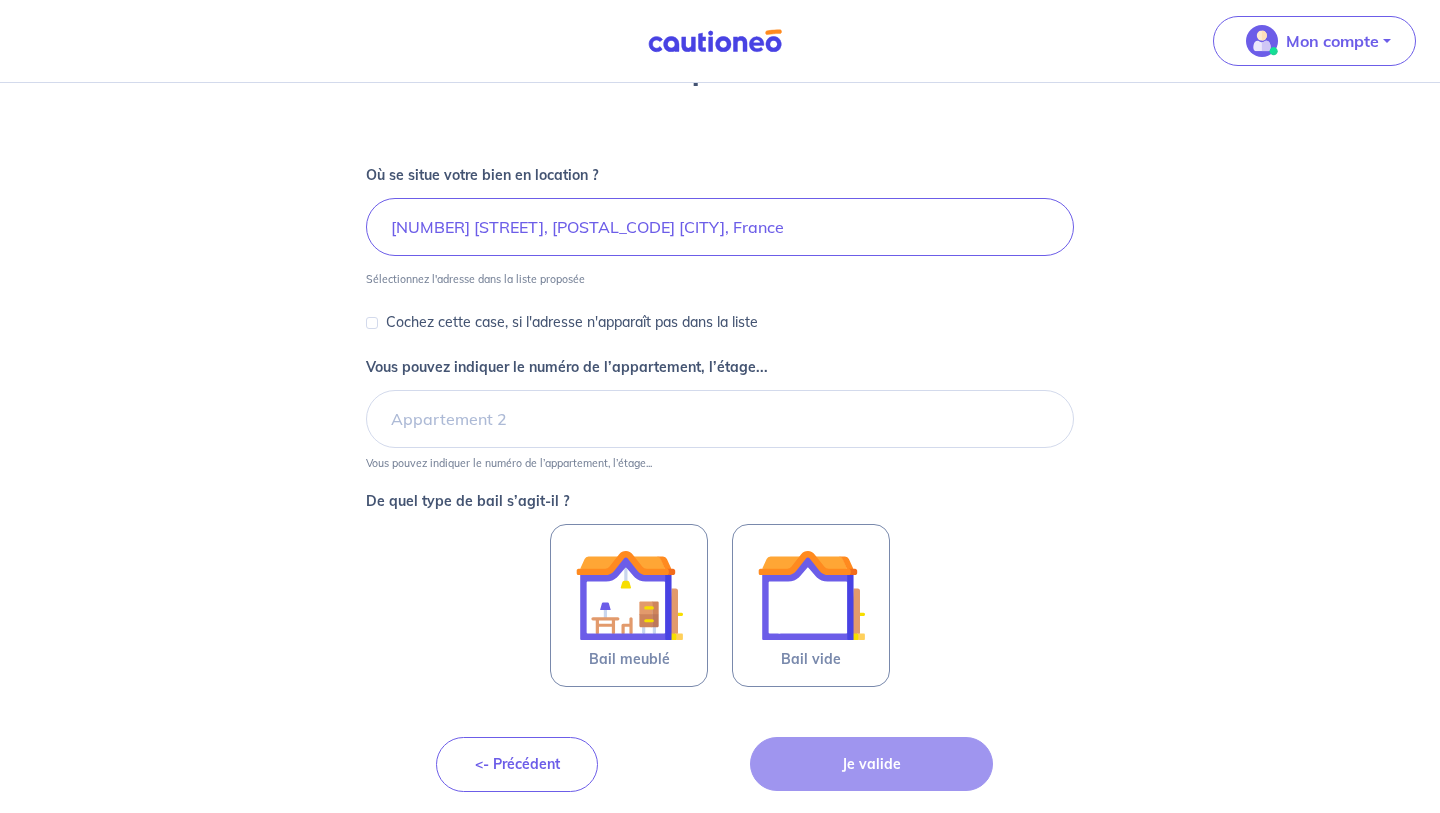 scroll, scrollTop: 188, scrollLeft: 0, axis: vertical 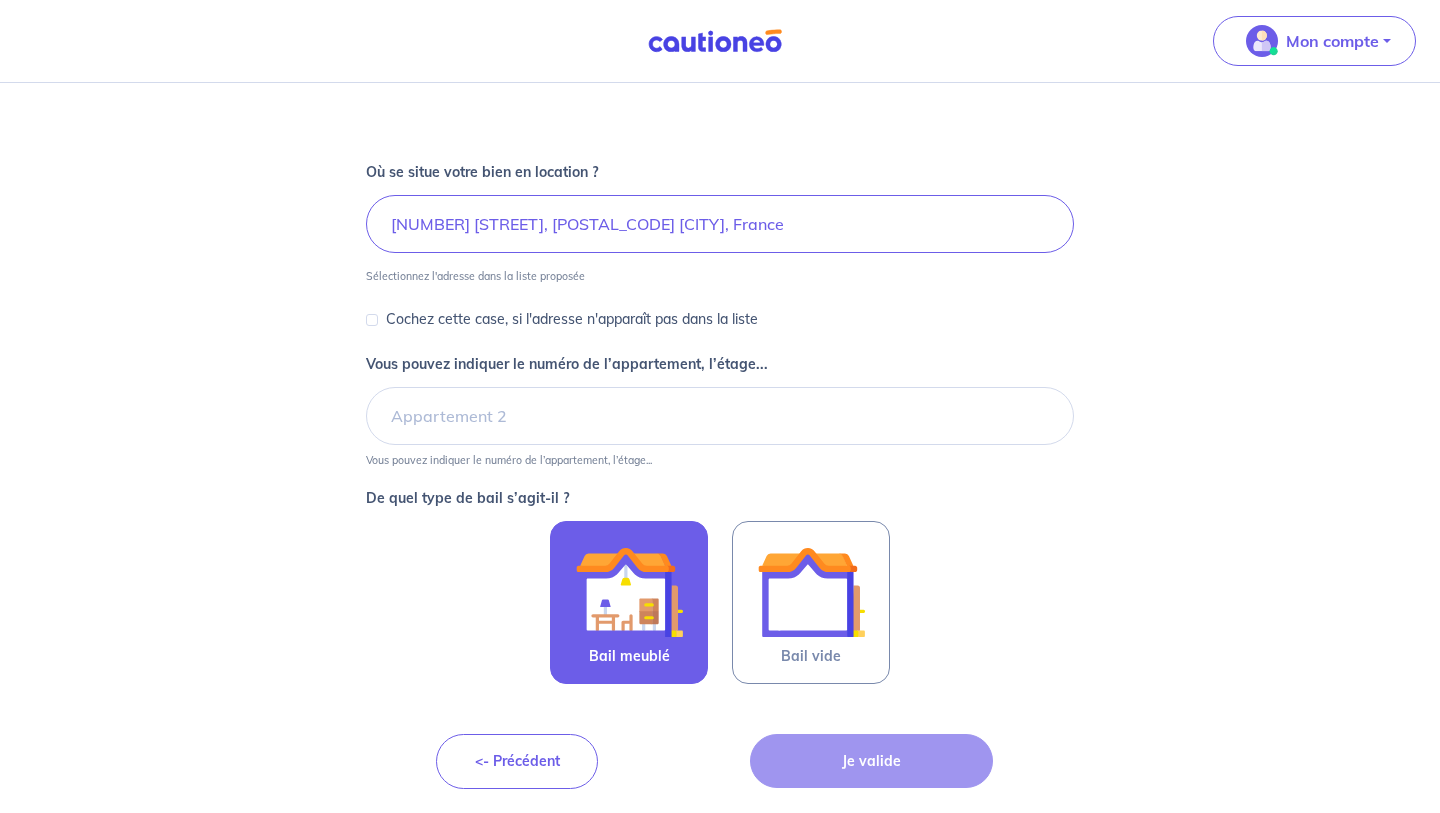 click at bounding box center (629, 592) 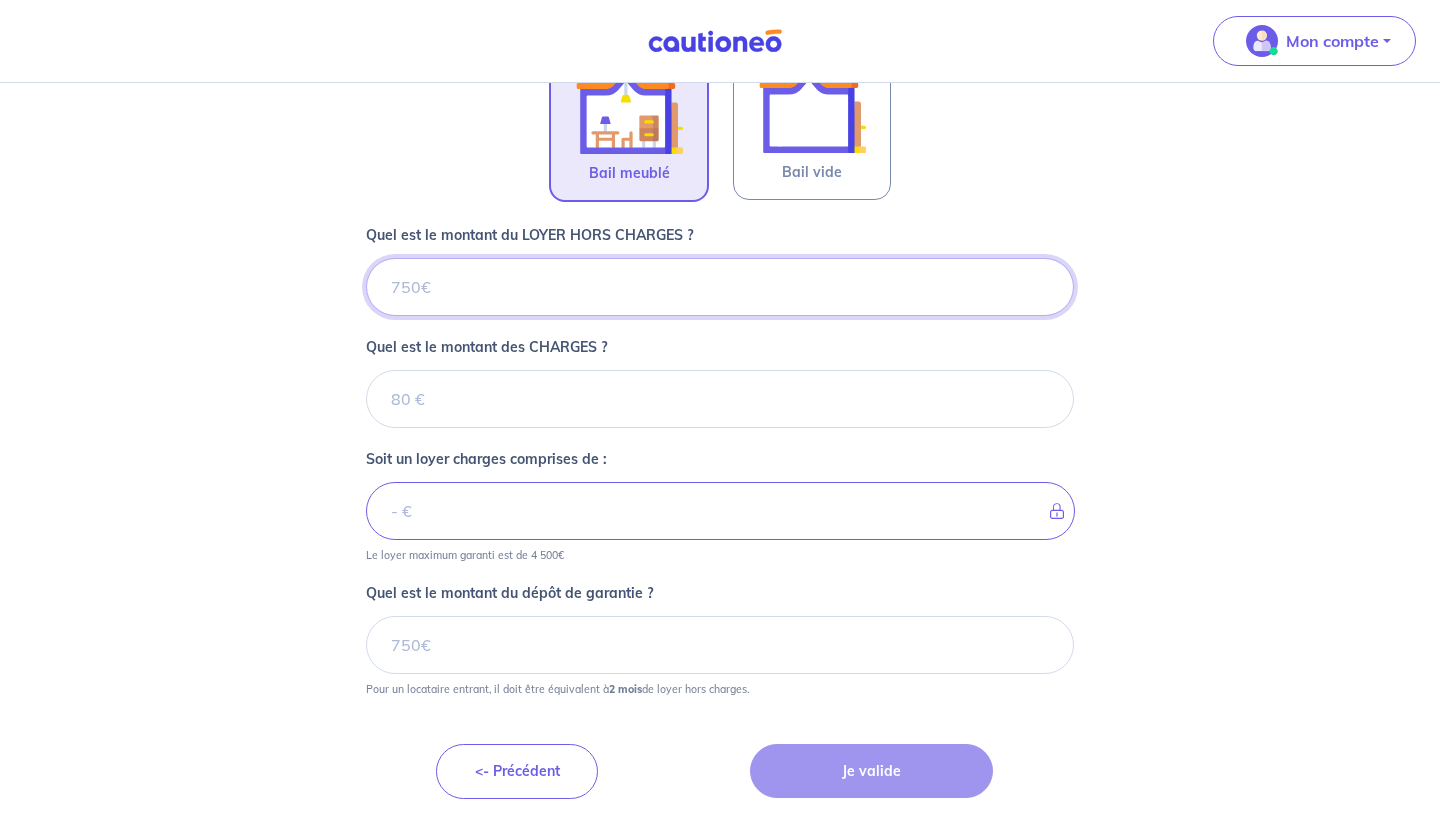 scroll, scrollTop: 682, scrollLeft: 0, axis: vertical 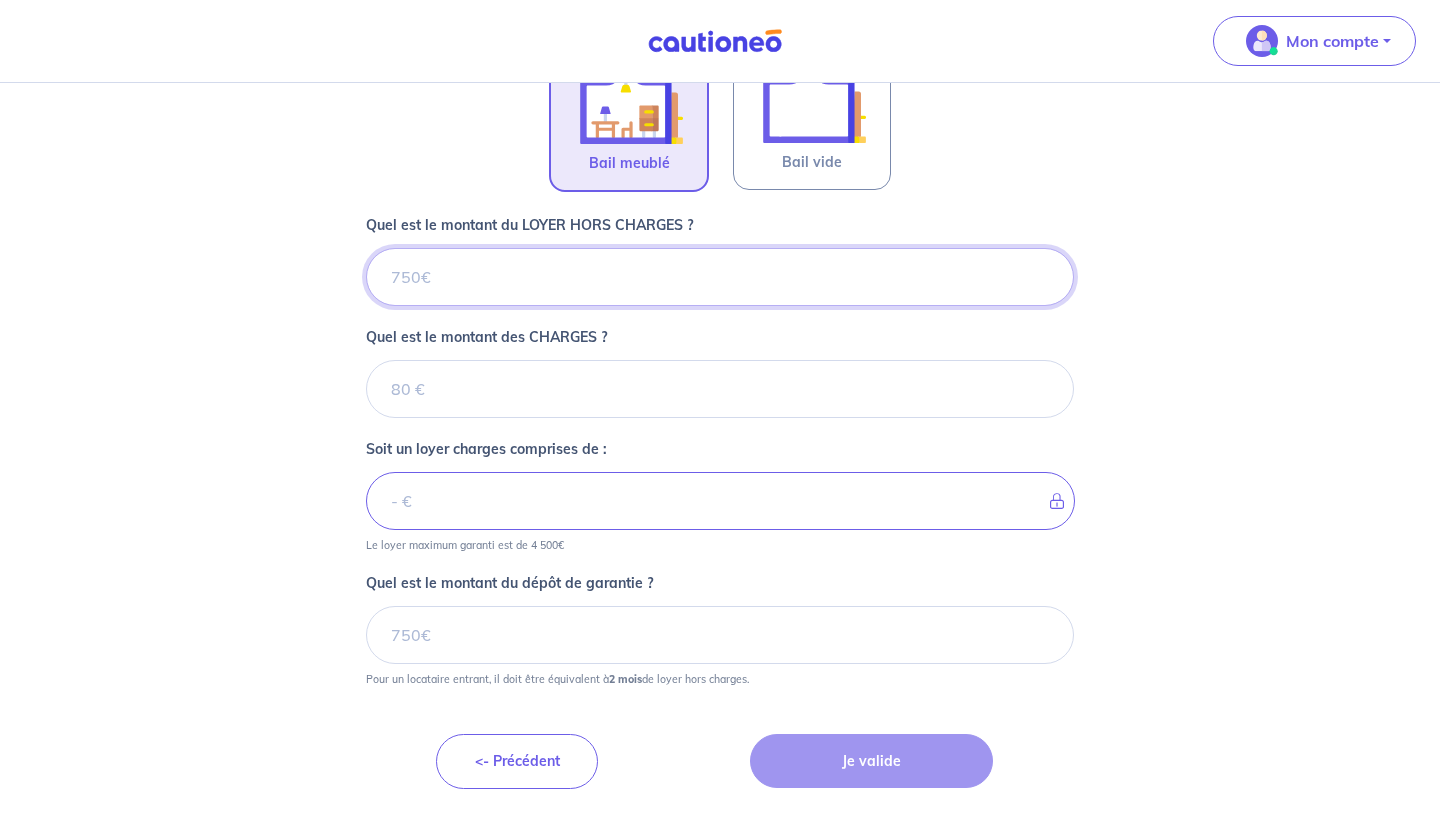 click on "Quel est le montant du LOYER HORS CHARGES ?" at bounding box center [720, 277] 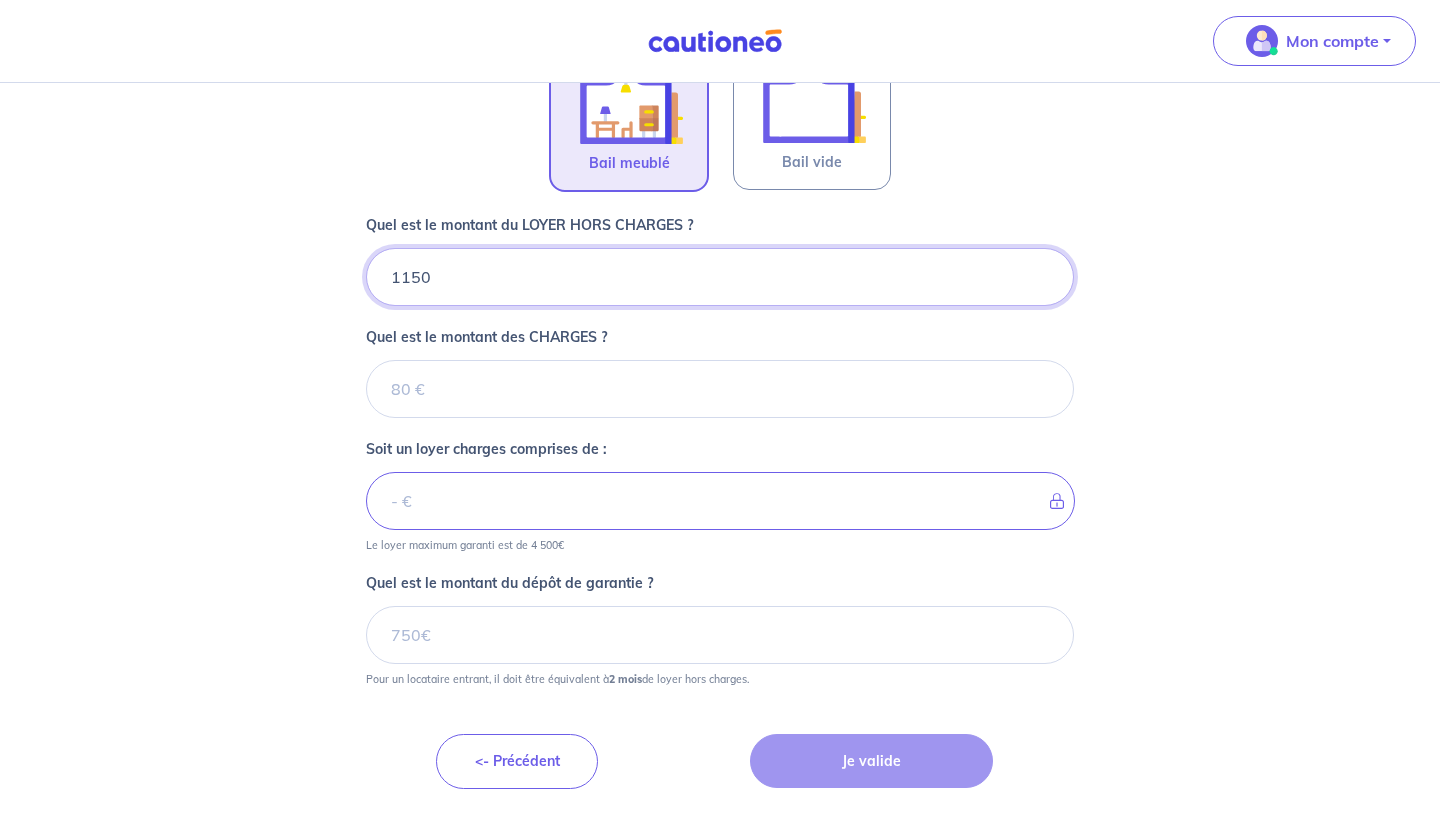 type on "1150" 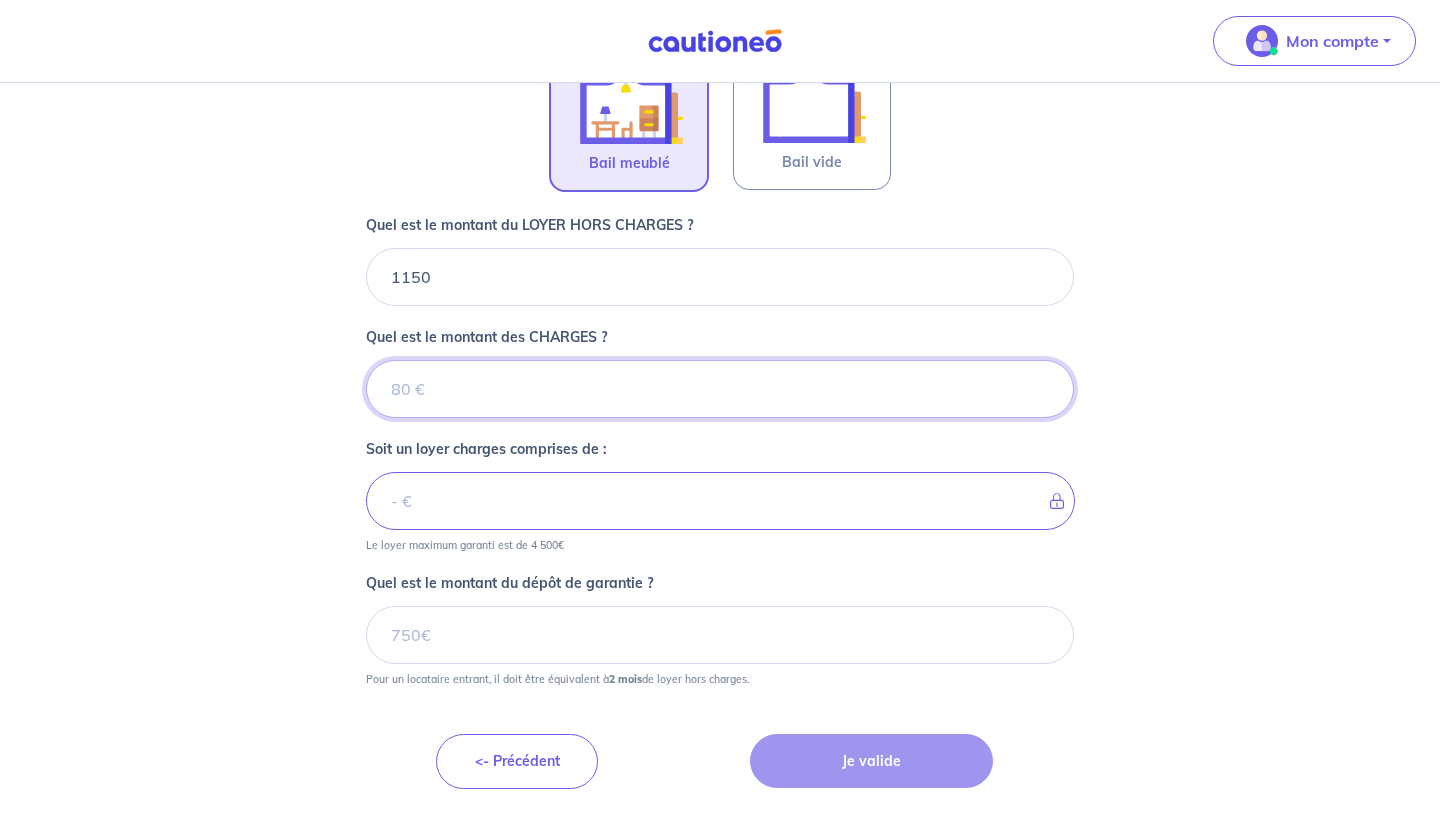 click on "Quel est le montant des CHARGES ?" at bounding box center (720, 389) 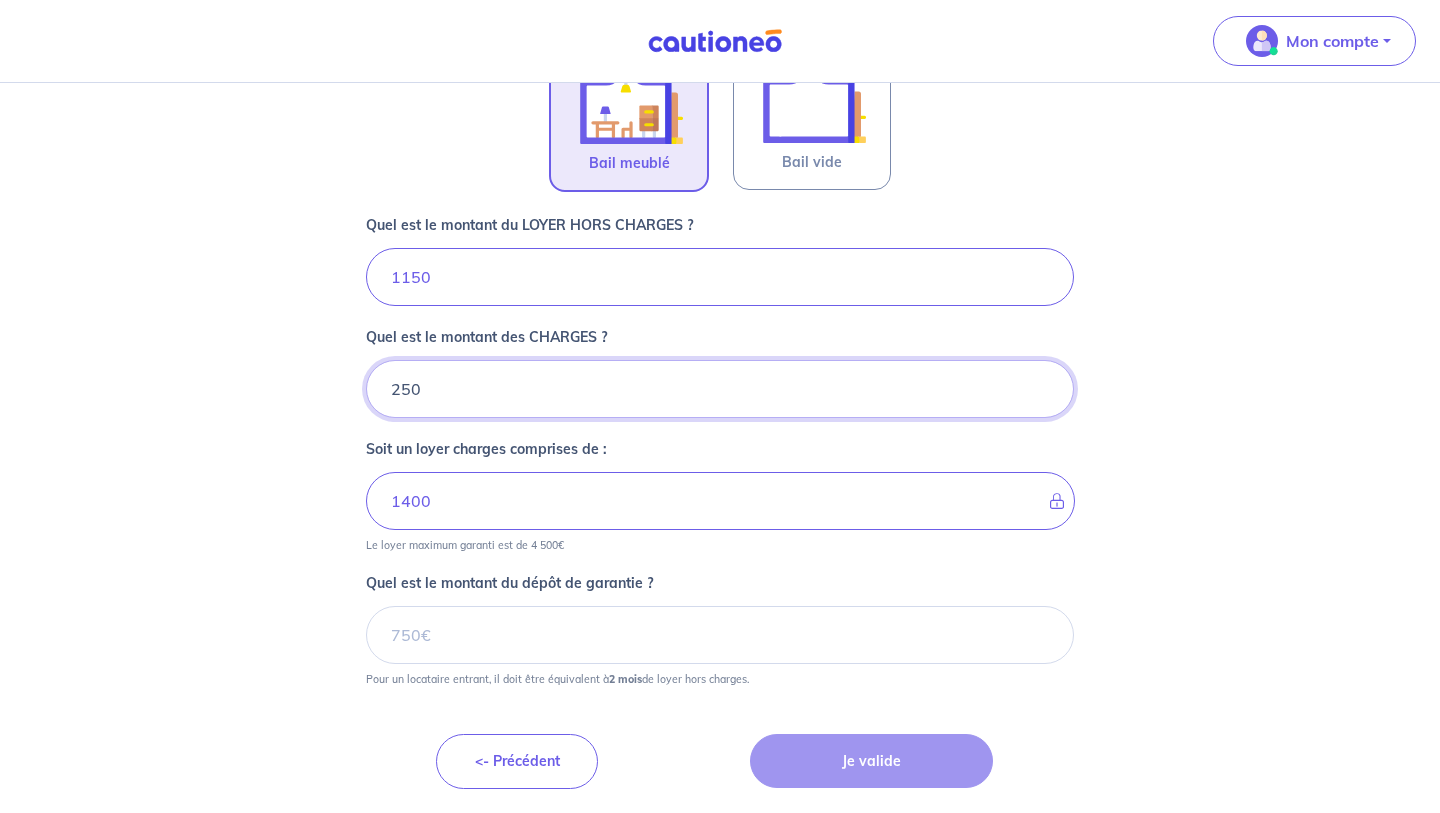 type on "250" 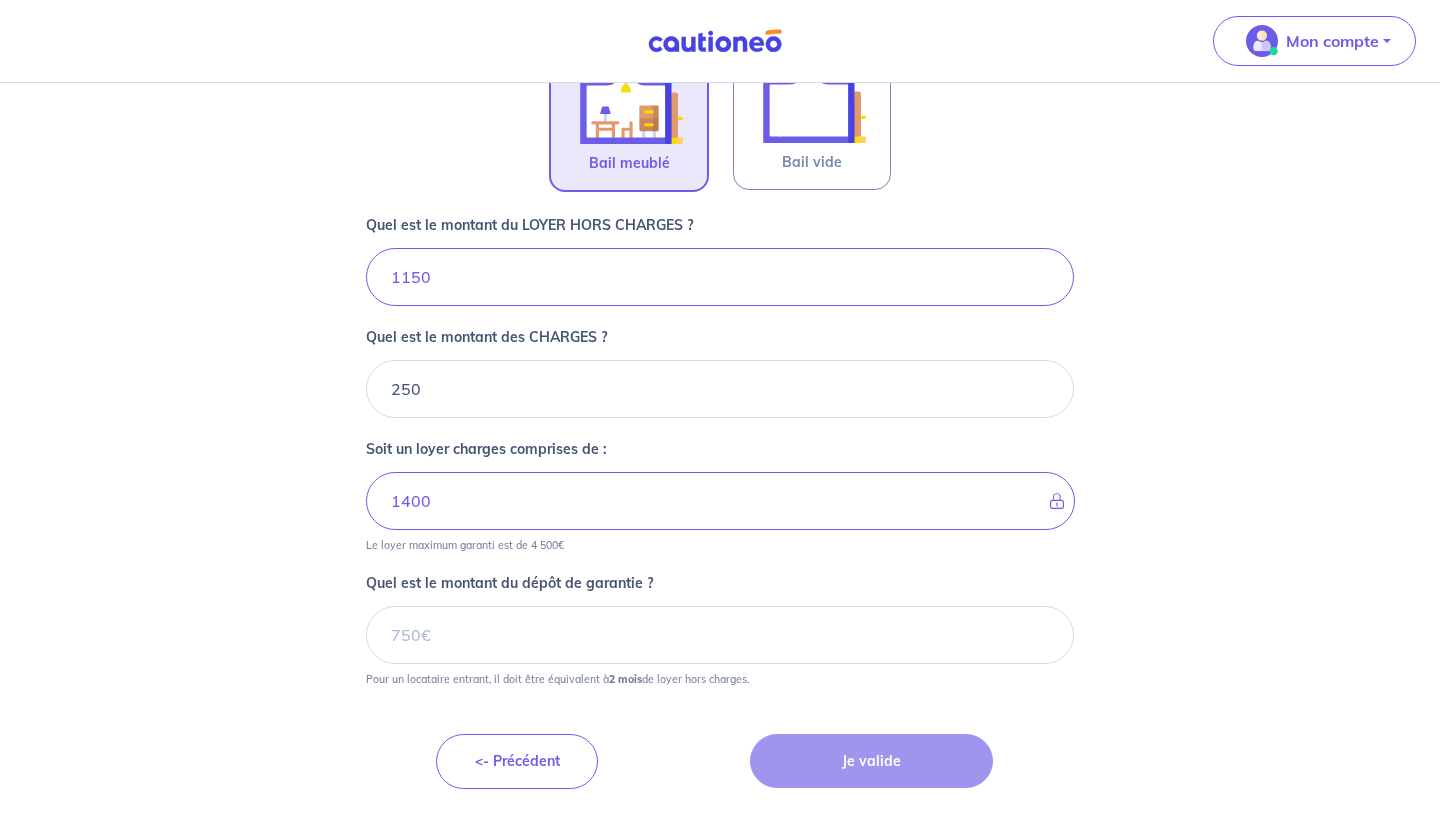 click on "Où se situe votre bien en location ? [NUMBER] [STREET], [POSTAL_CODE] [CITY], France Sélectionnez l'adresse dans la liste proposée Cochez cette case, si l'adresse n'apparaît pas dans la liste Vous pouvez indiquer le numéro de l’appartement, l’étage... Vous pouvez indiquer le numéro de l’appartement, l’étage... De quel type de bail s’agit-il ? Bail meublé Bail vide Quel est le montant du LOYER HORS CHARGES ? 1150 Quel est le montant des CHARGES ? 250 Soit un loyer charges comprises de : 1400 Le loyer maximum garanti est de 4 500€ Quel est le montant du dépôt de garantie ? Pour un locataire entrant, il doit être équivalent à  2 mois  de loyer hors charges. <- Précédent Je valide" at bounding box center (720, 107) 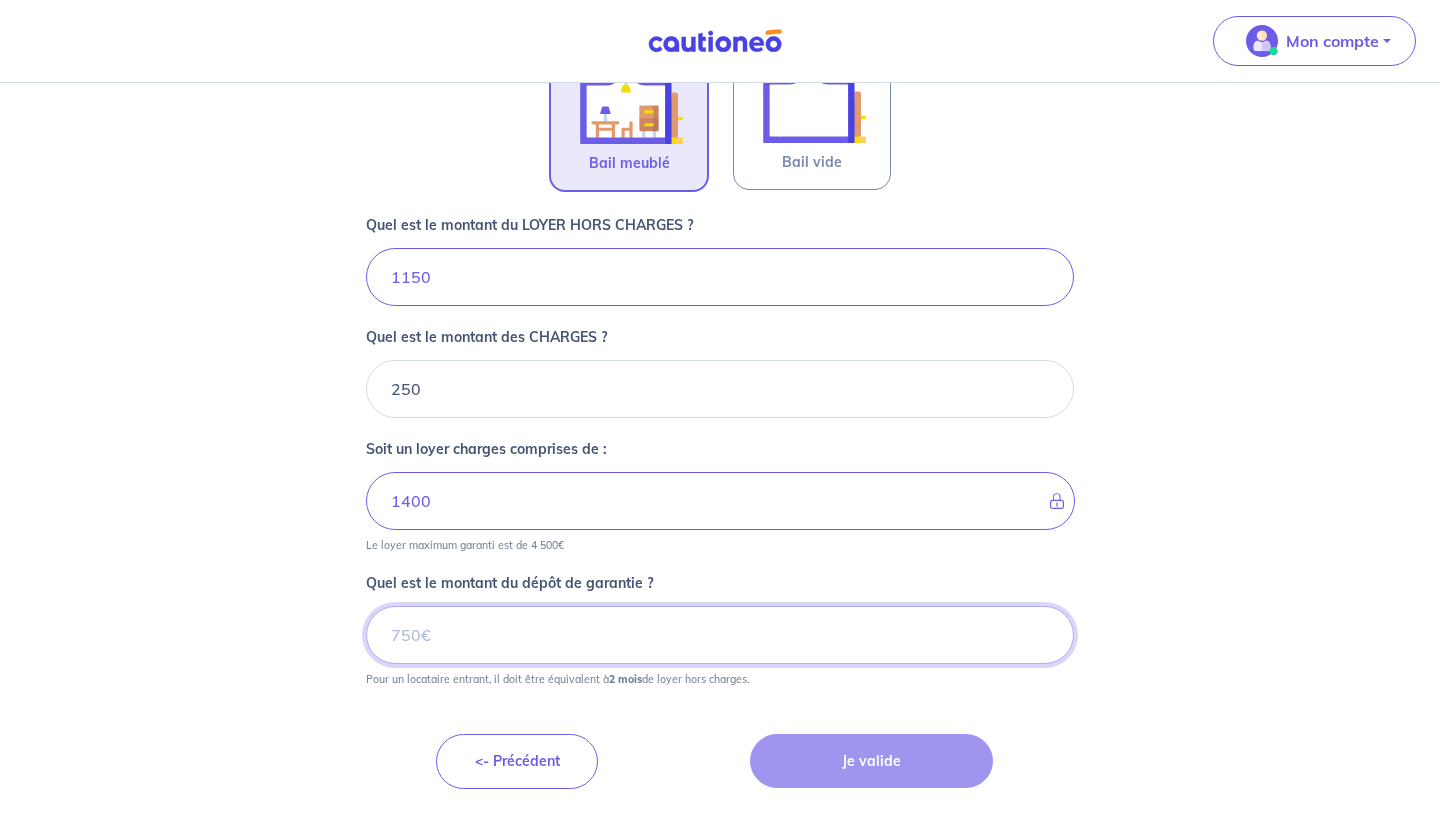click on "Quel est le montant du dépôt de garantie ?" at bounding box center [720, 635] 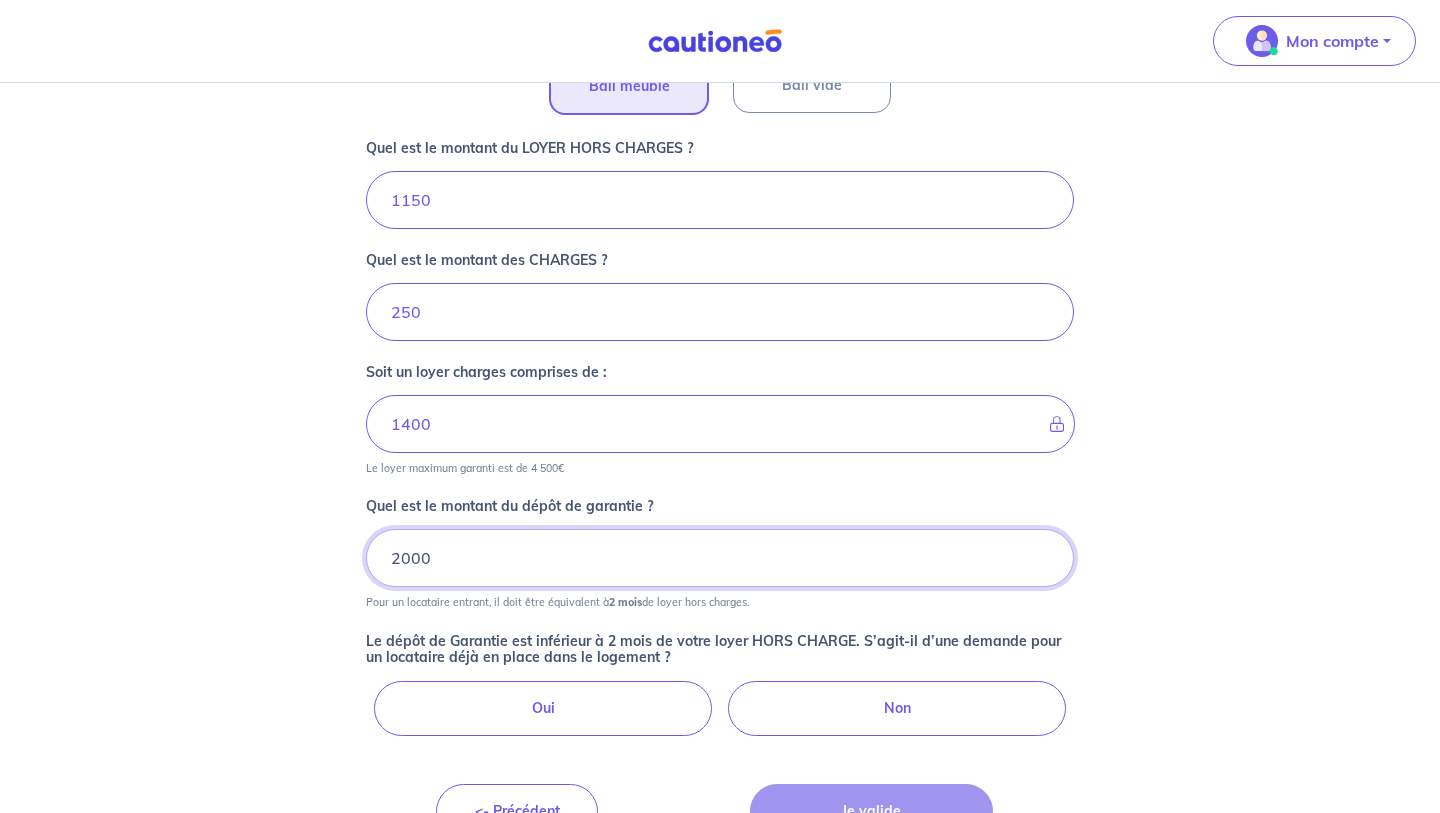 scroll, scrollTop: 795, scrollLeft: 0, axis: vertical 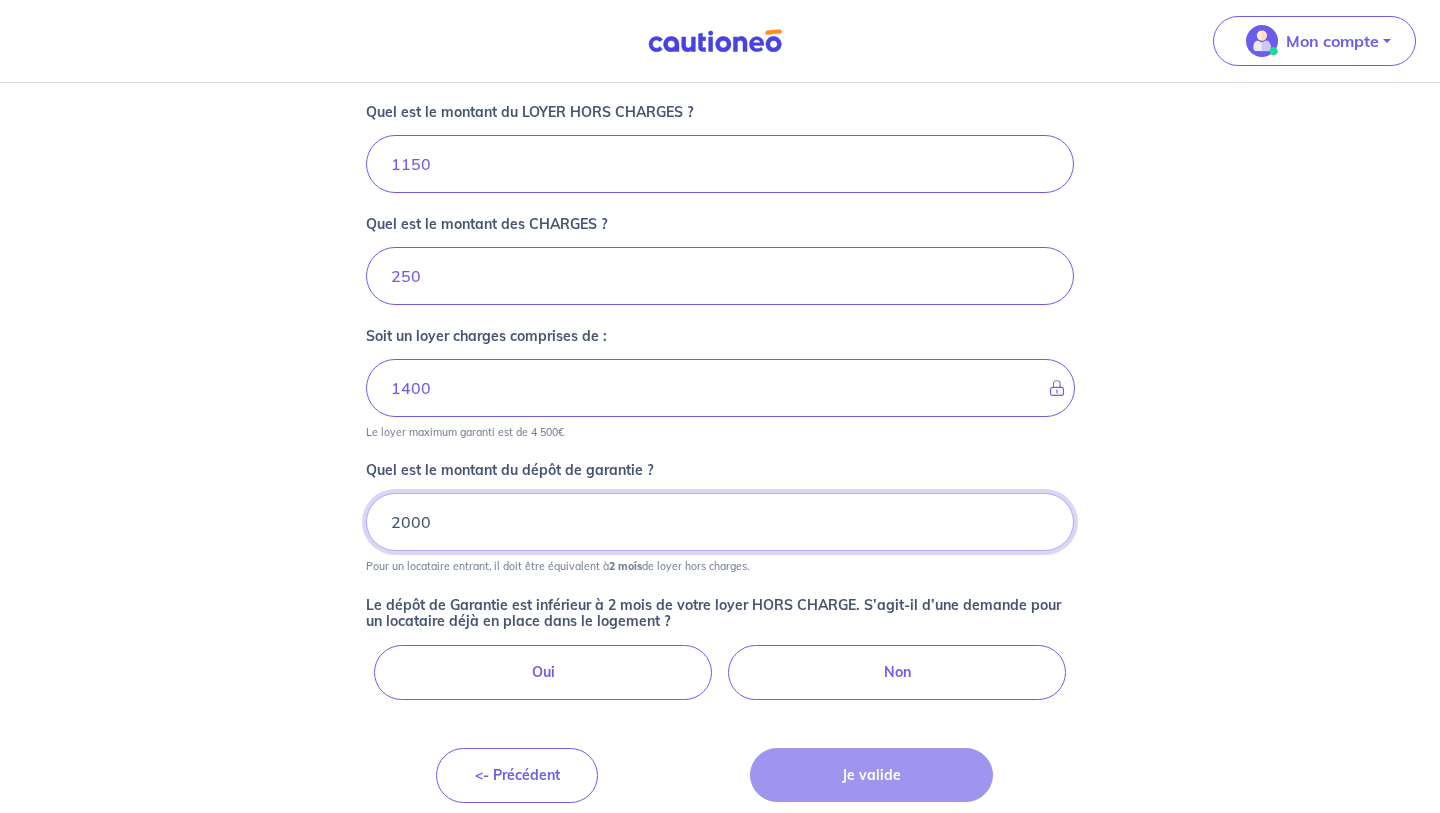 type on "2000" 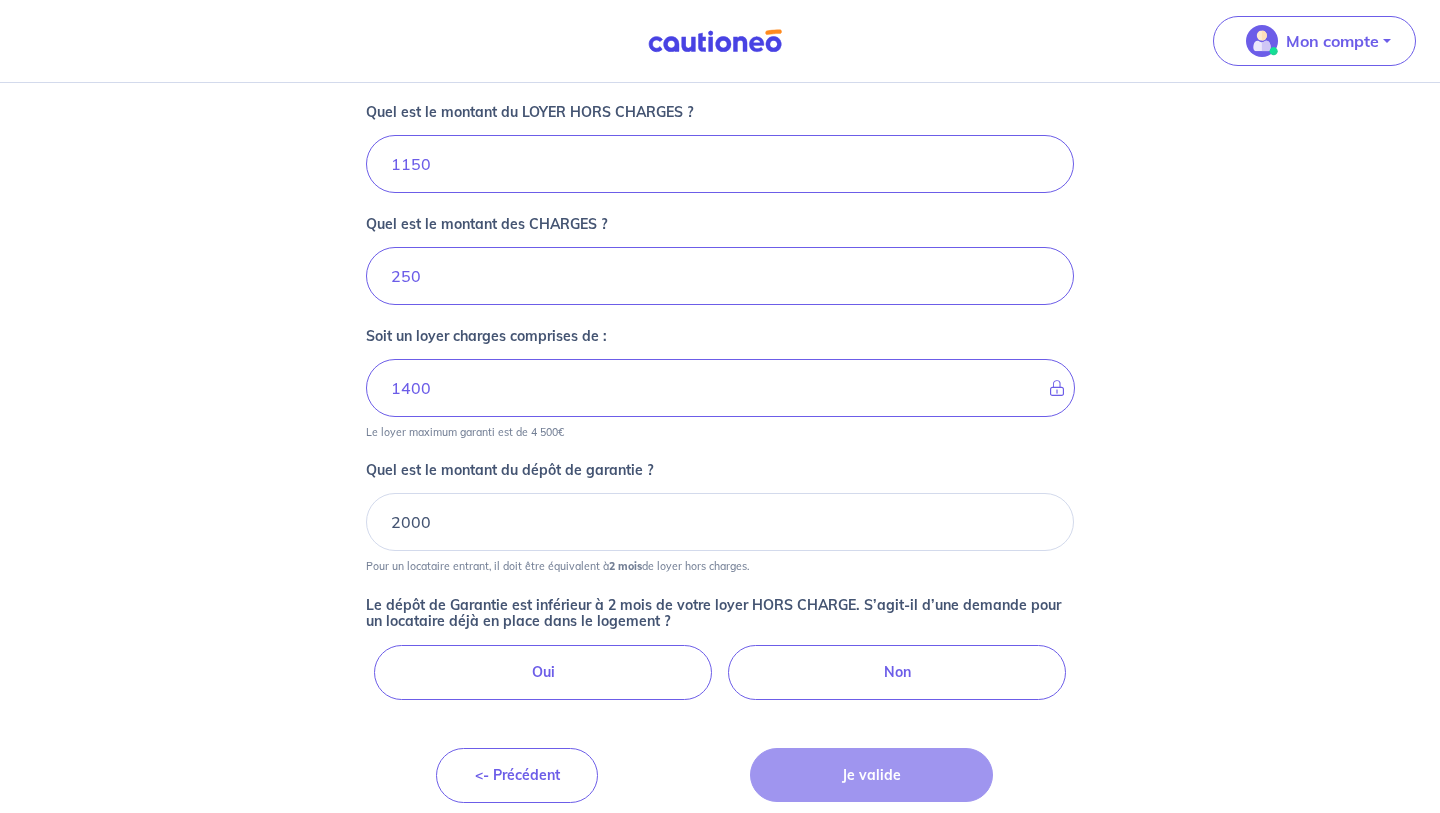 click on "Oui" at bounding box center (543, 672) 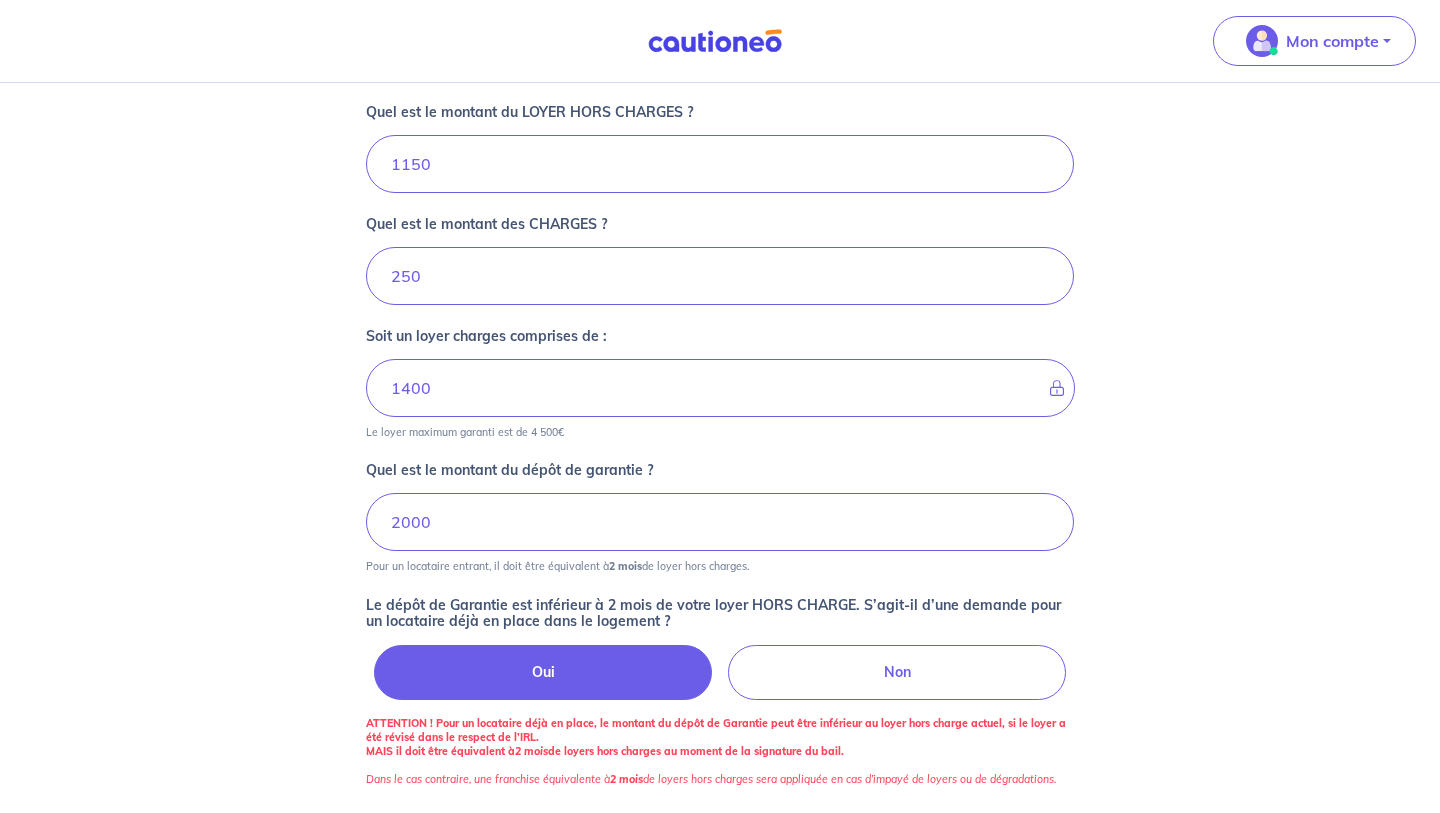 scroll, scrollTop: 911, scrollLeft: 0, axis: vertical 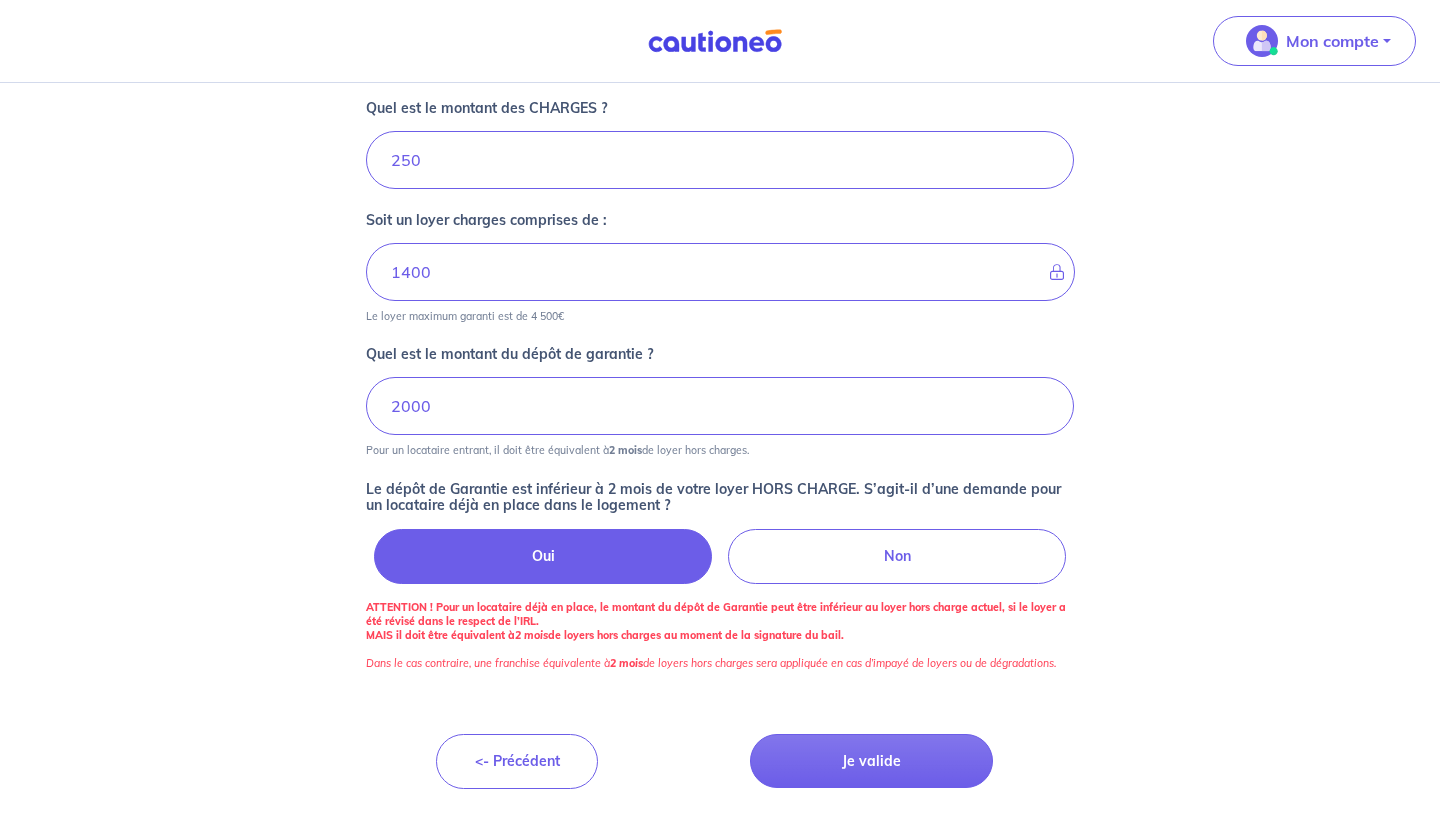 click on "Non" at bounding box center (897, 556) 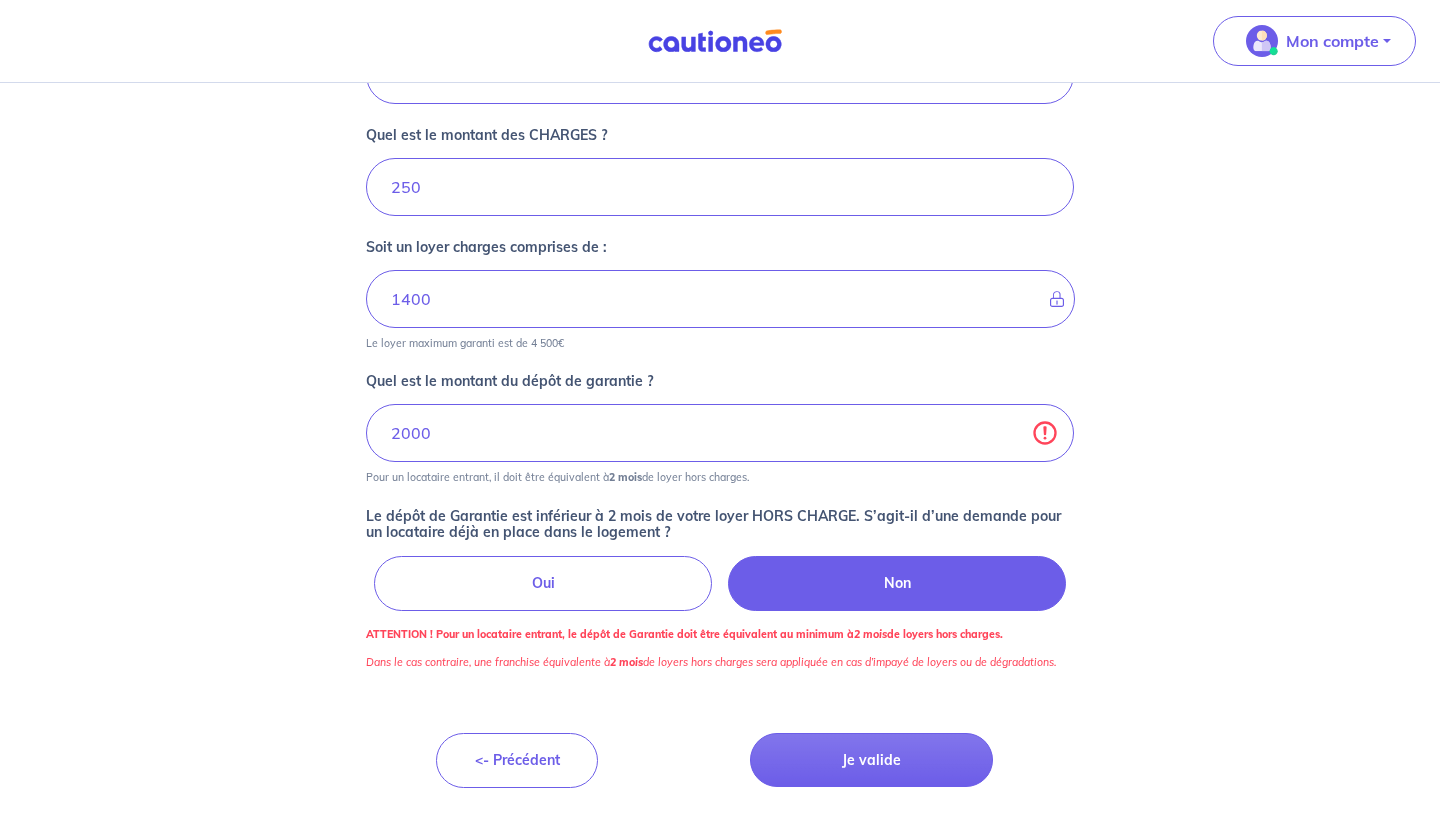 scroll, scrollTop: 883, scrollLeft: 0, axis: vertical 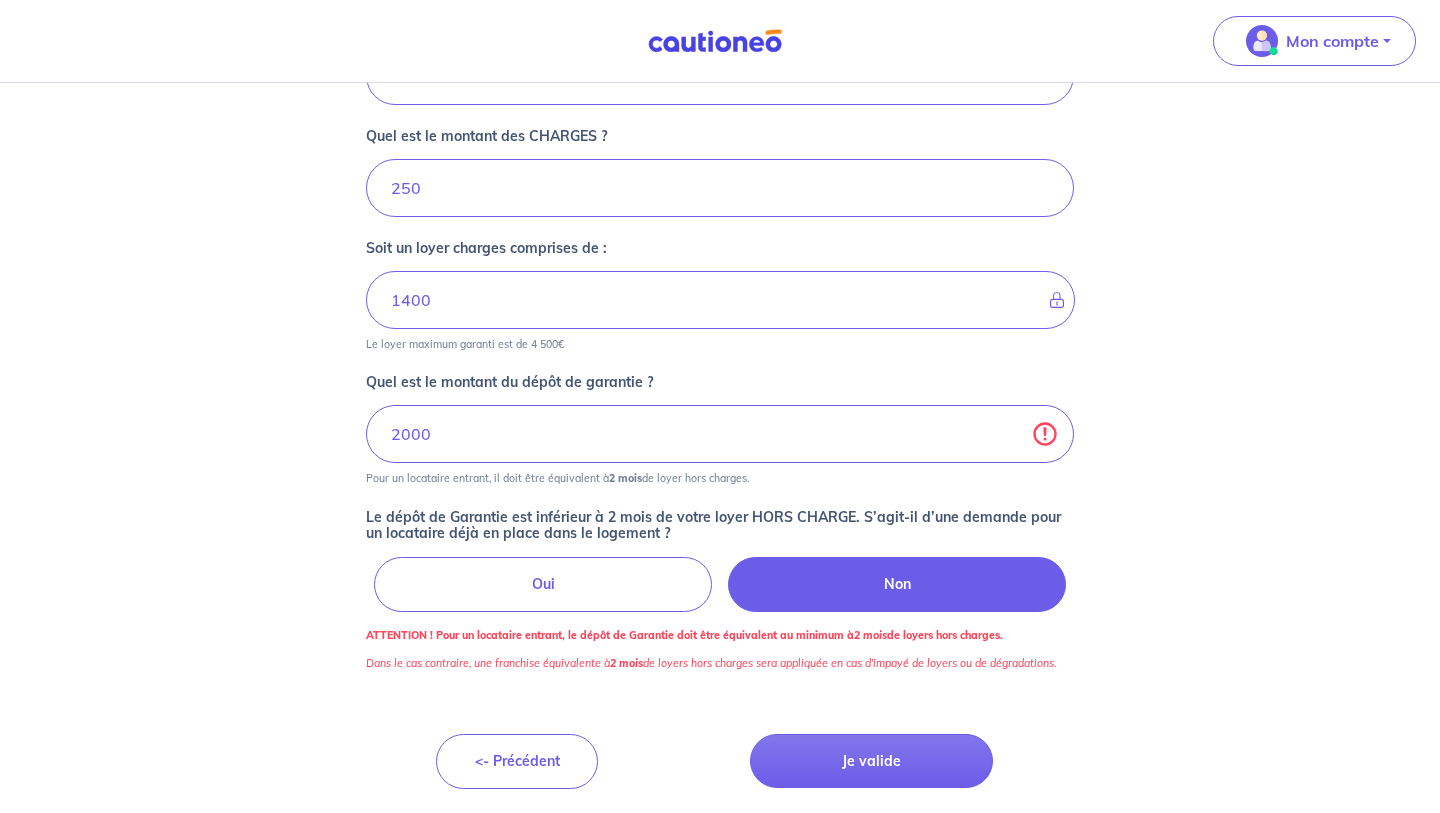 click on "Oui" at bounding box center (543, 584) 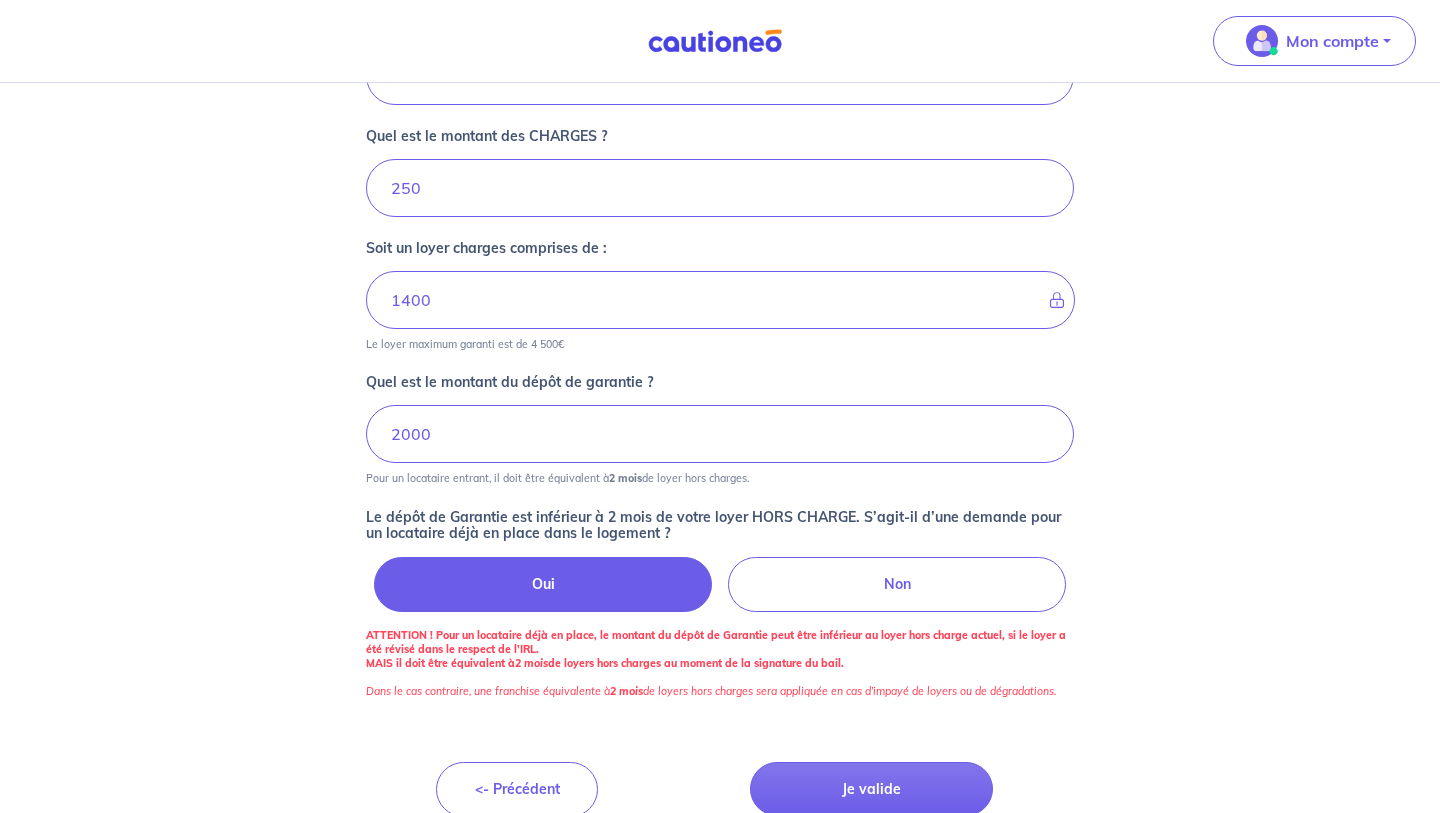 scroll, scrollTop: 911, scrollLeft: 0, axis: vertical 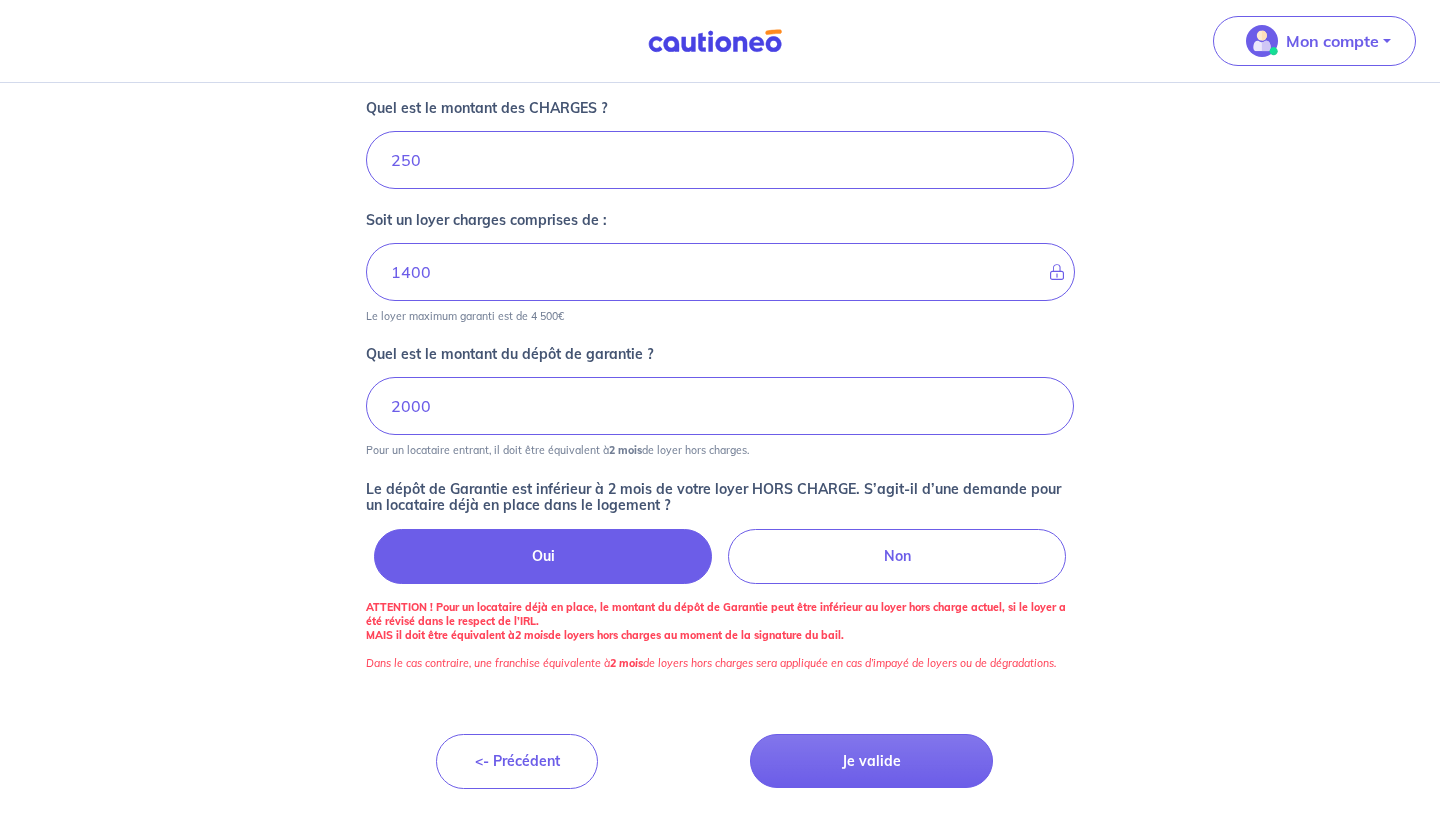 click on "Non" at bounding box center (897, 556) 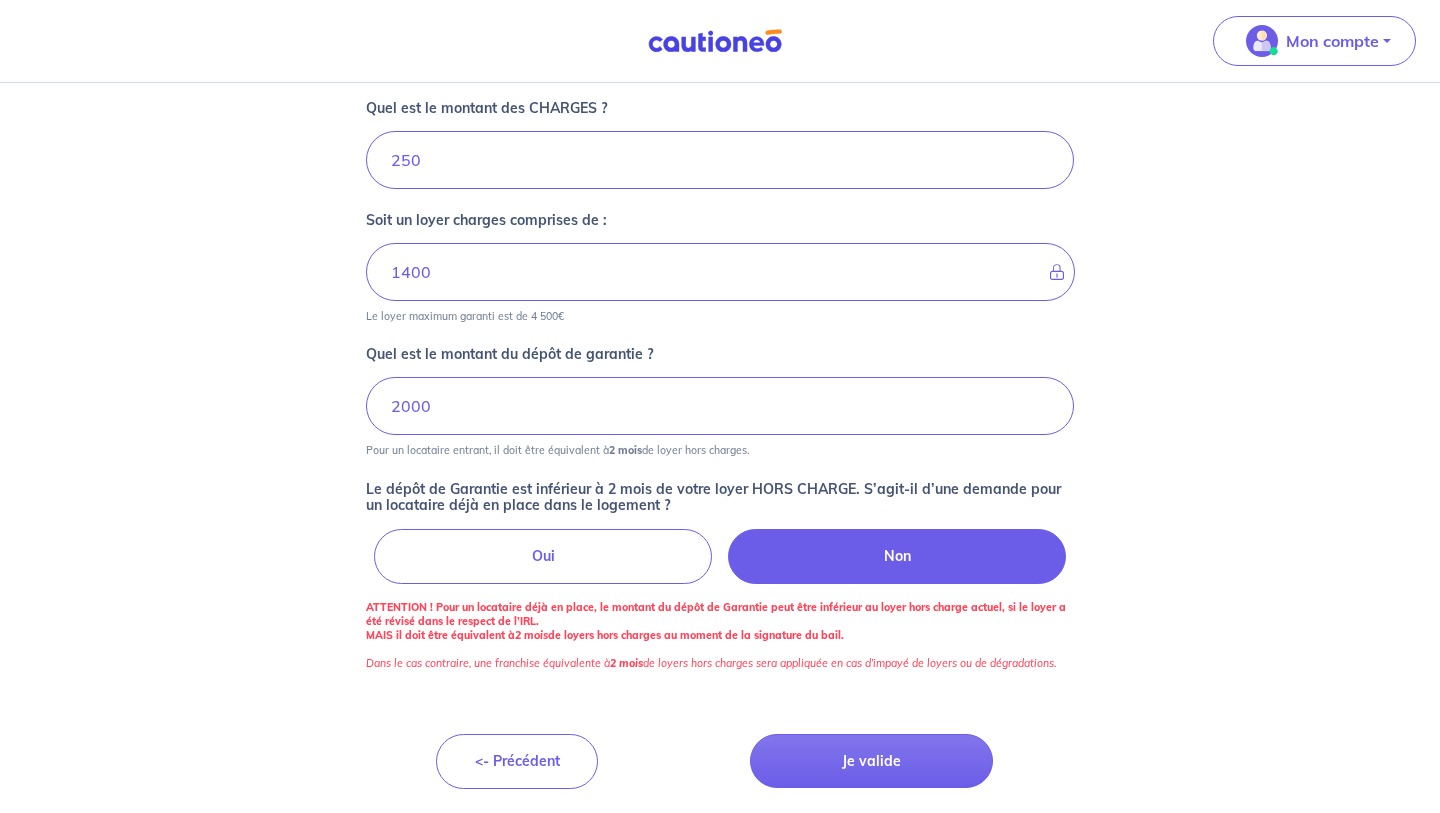 scroll, scrollTop: 883, scrollLeft: 0, axis: vertical 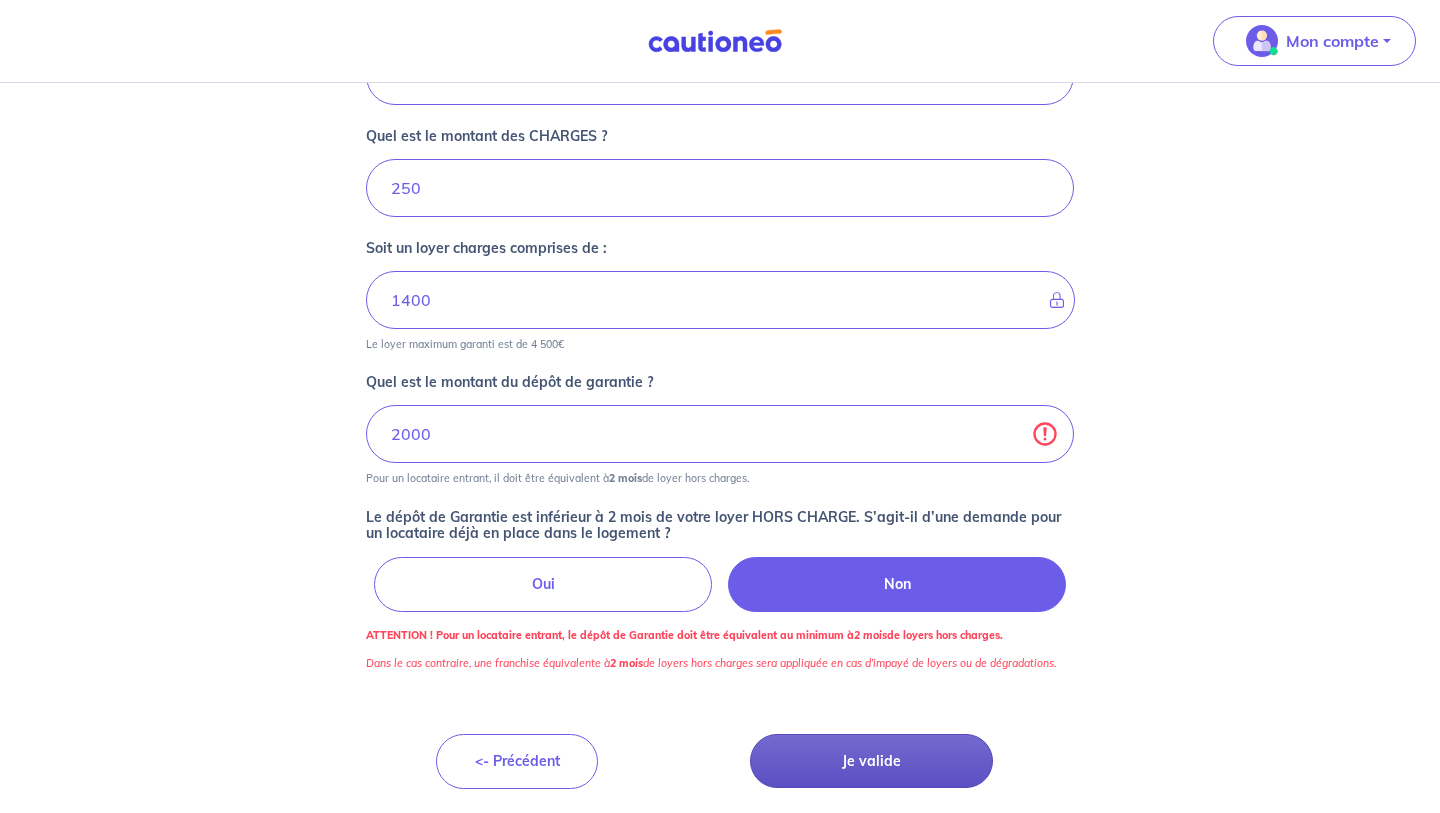 click on "Je valide" at bounding box center [871, 761] 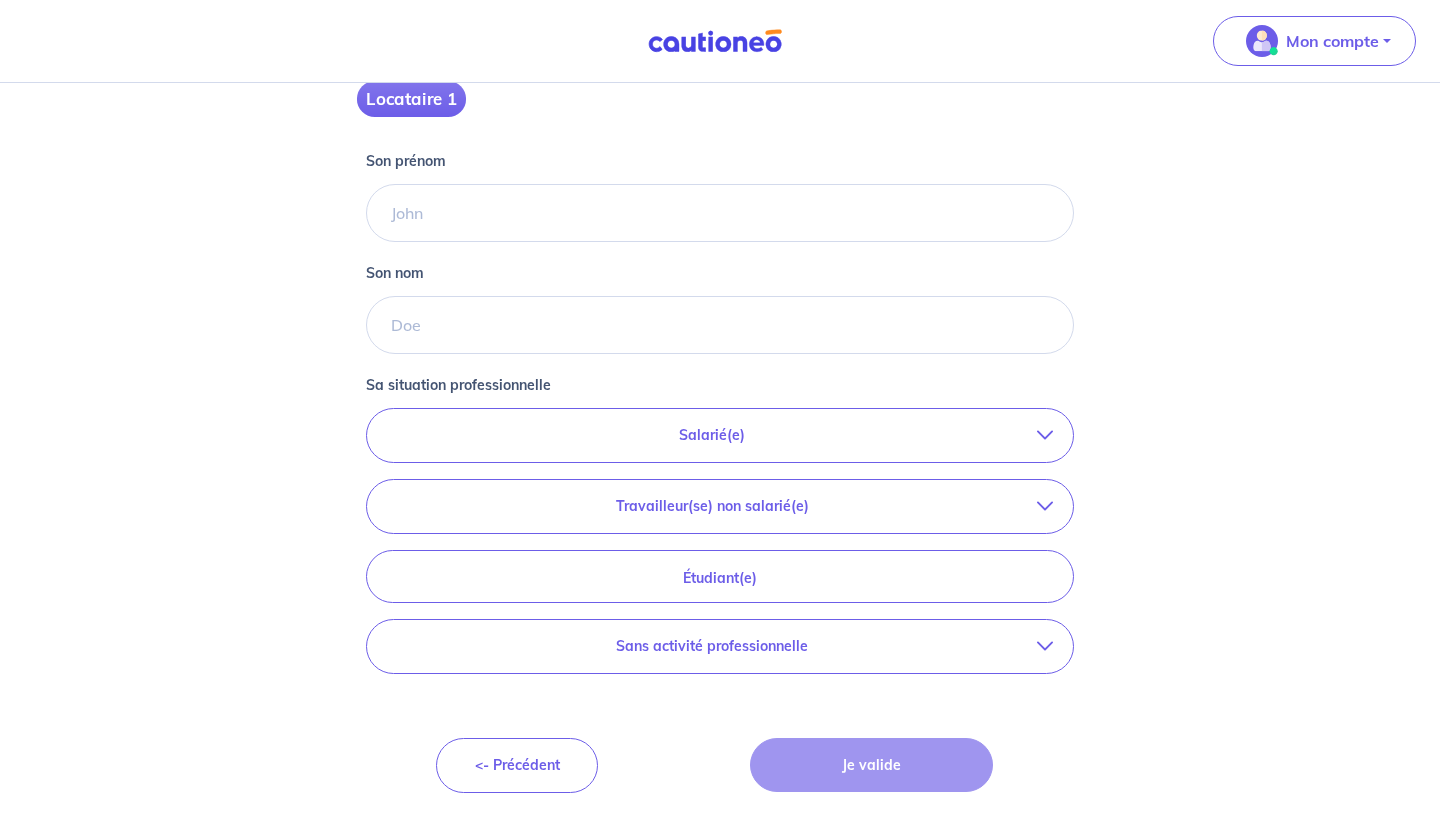 scroll, scrollTop: 369, scrollLeft: 0, axis: vertical 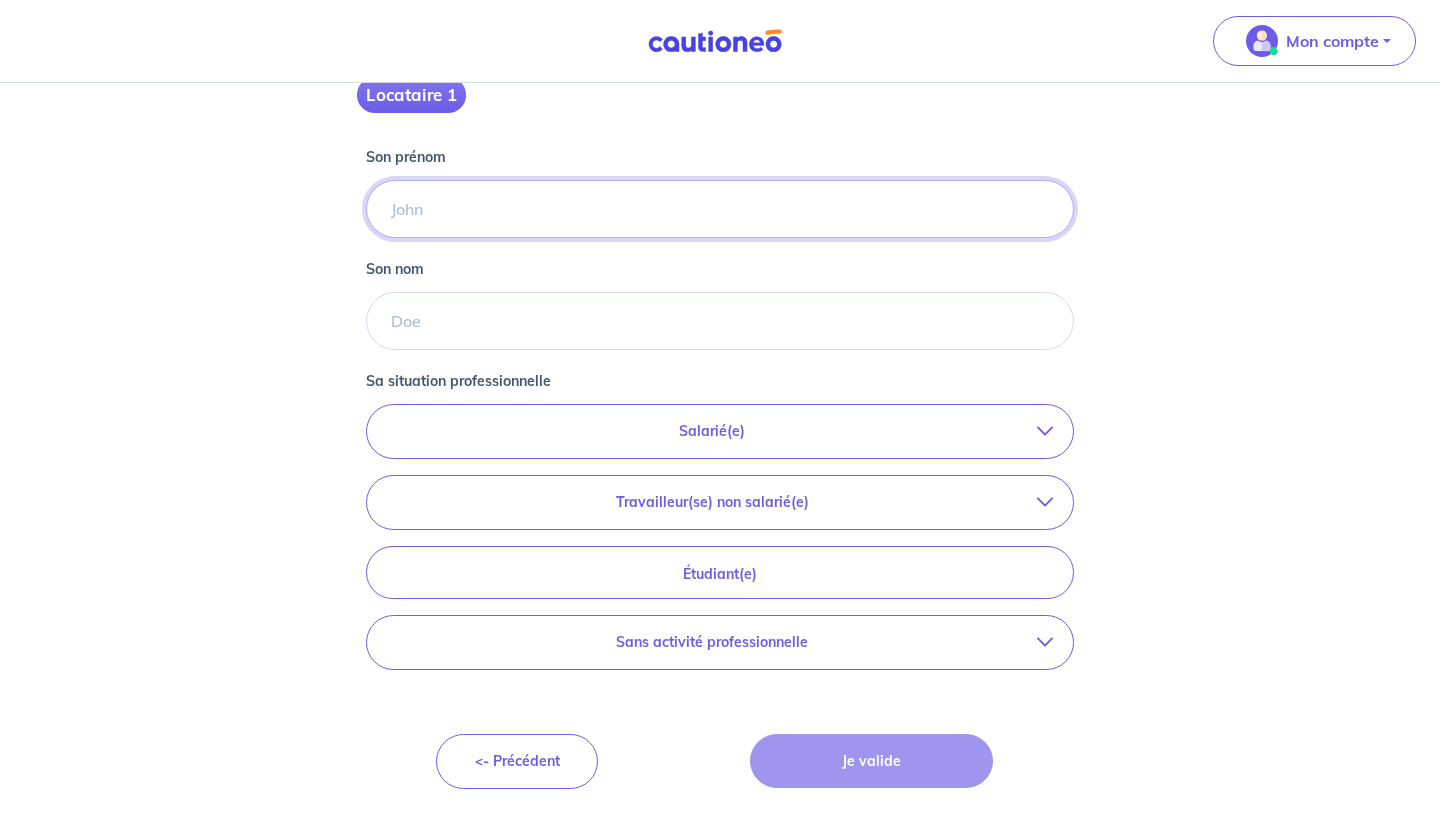 click on "Son prénom" at bounding box center [720, 209] 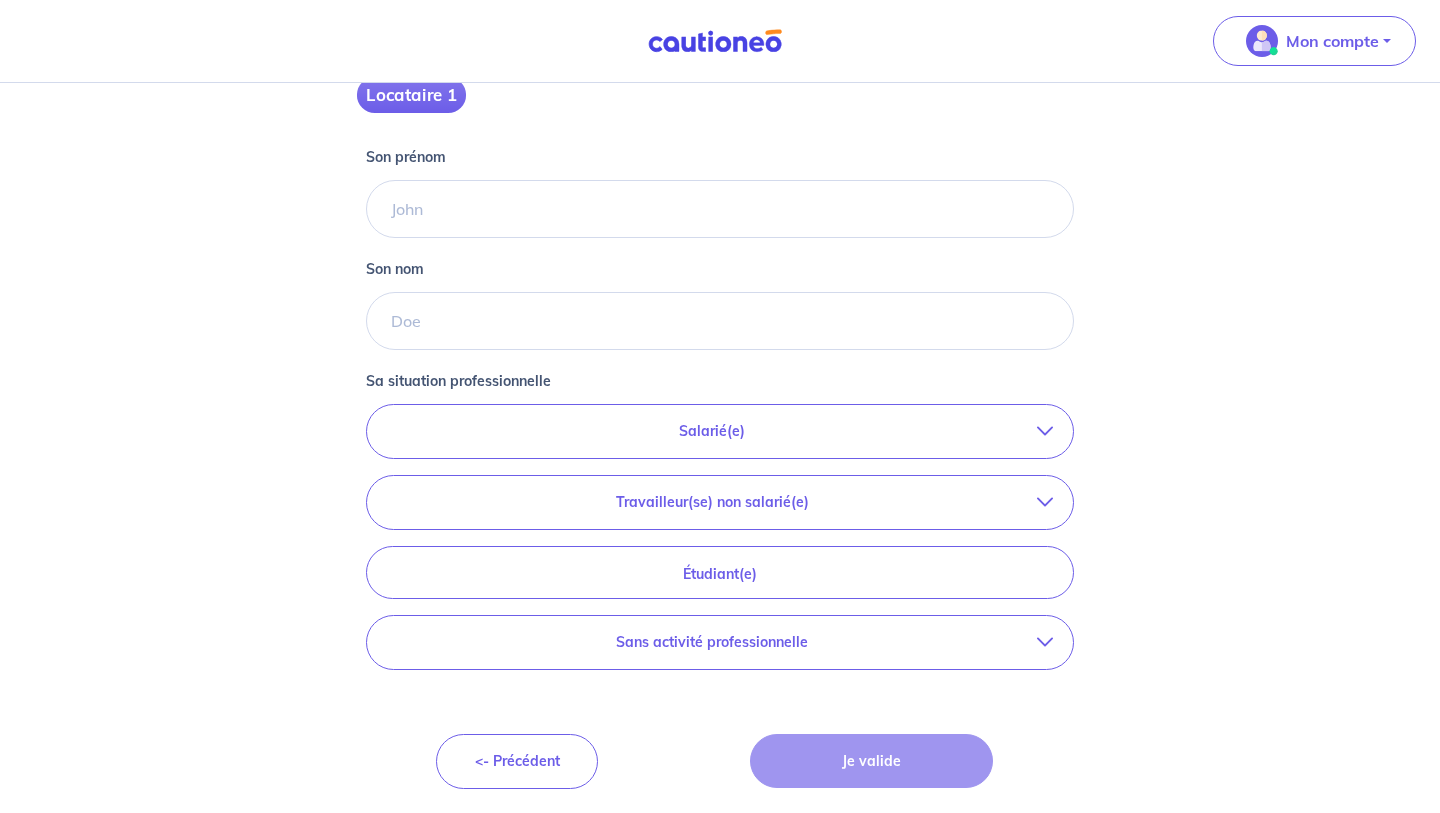 click on "Salarié(e)" at bounding box center [712, 431] 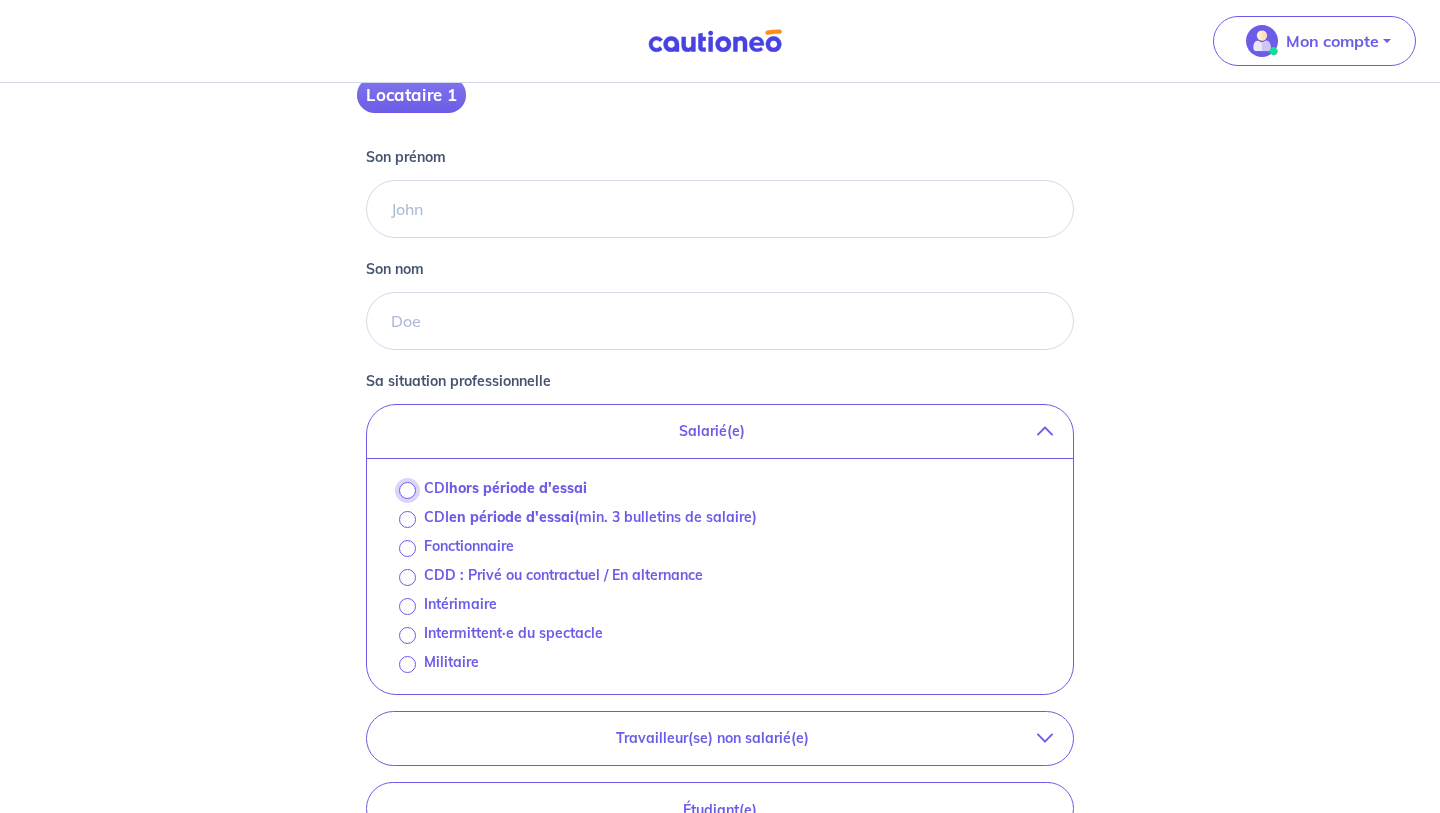click on "CDI  hors période d'essai" at bounding box center (407, 490) 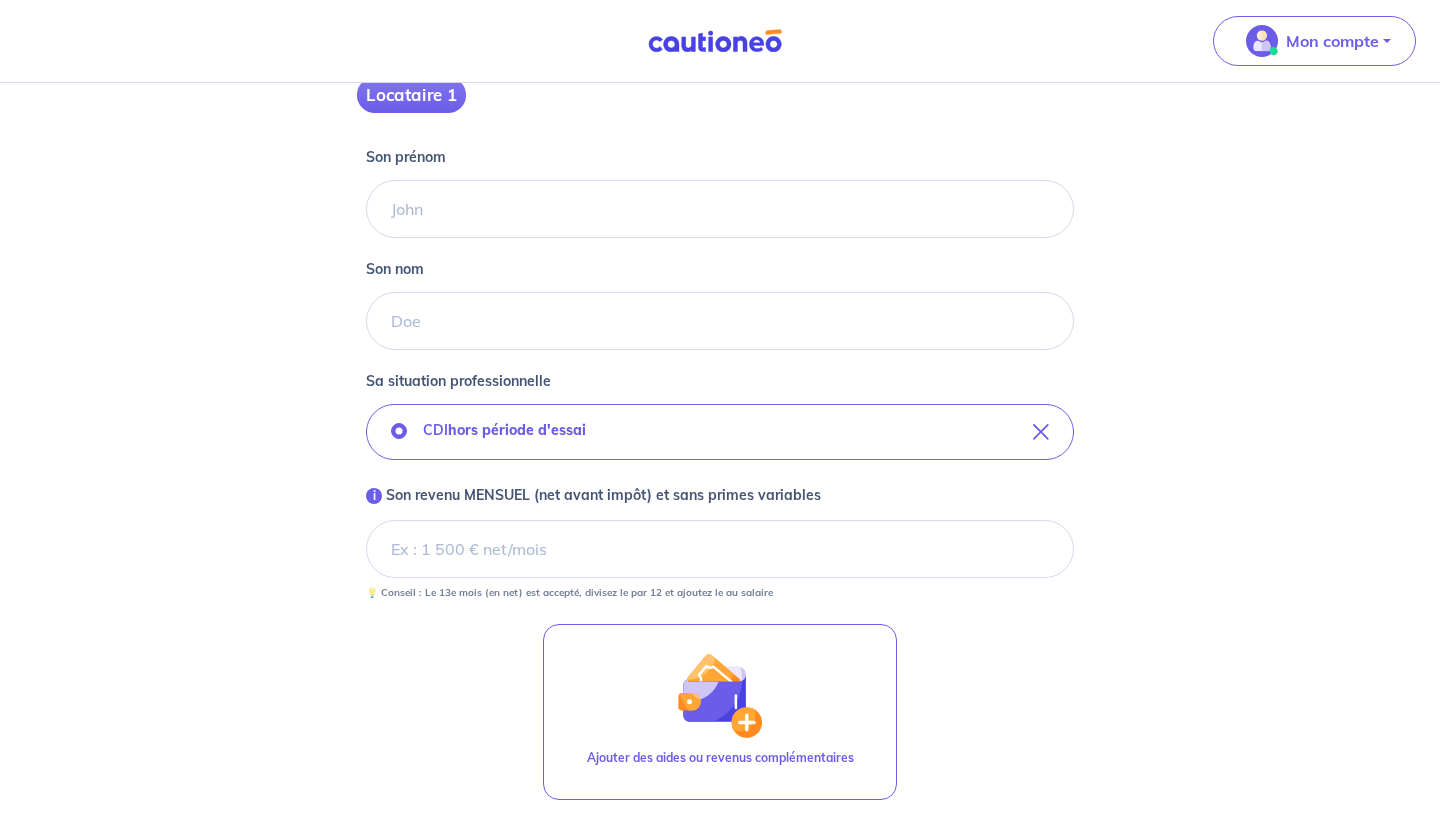 click on "i Son revenu MENSUEL (net avant impôt) et sans primes variables" at bounding box center (720, 549) 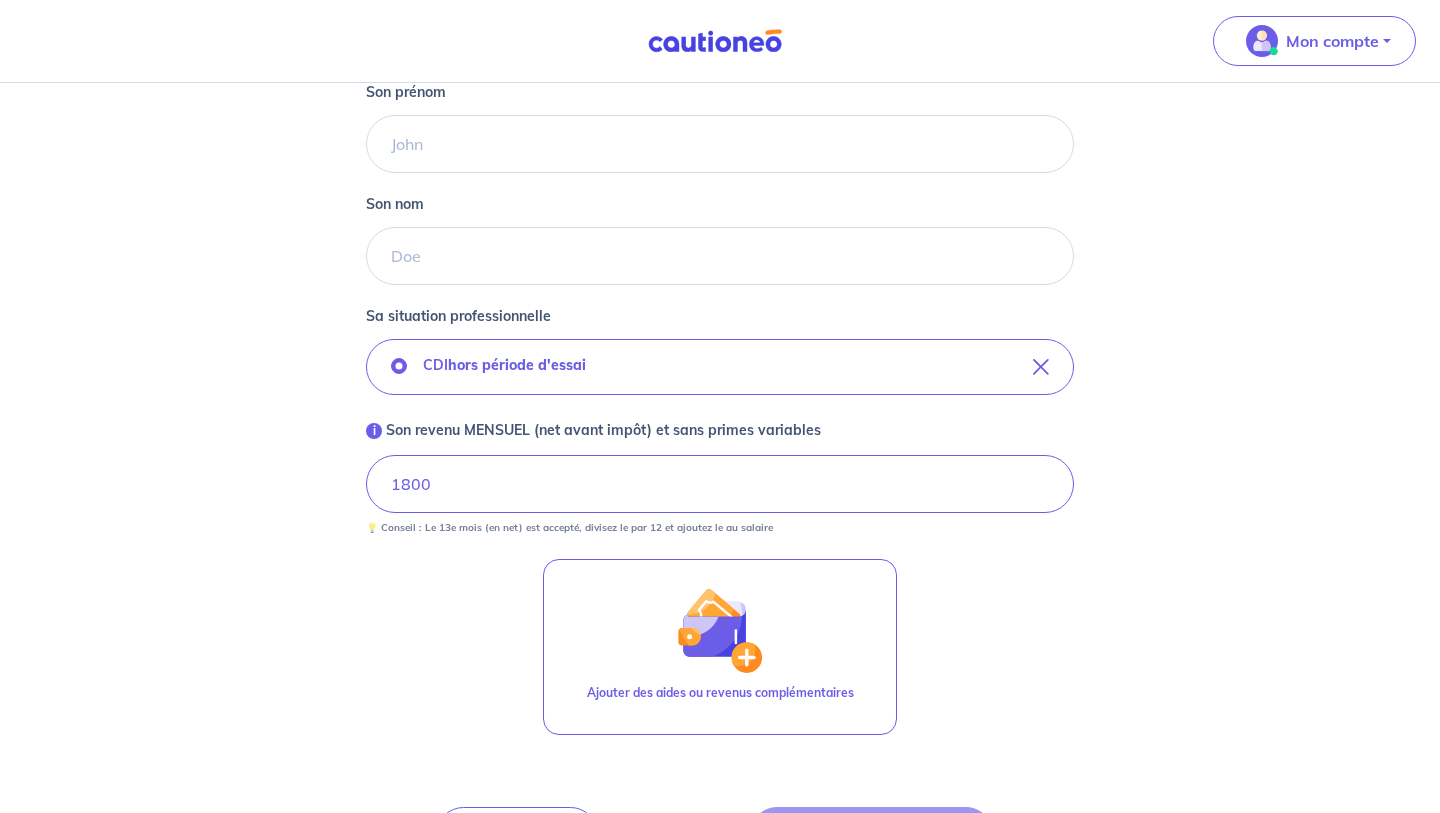 scroll, scrollTop: 507, scrollLeft: 0, axis: vertical 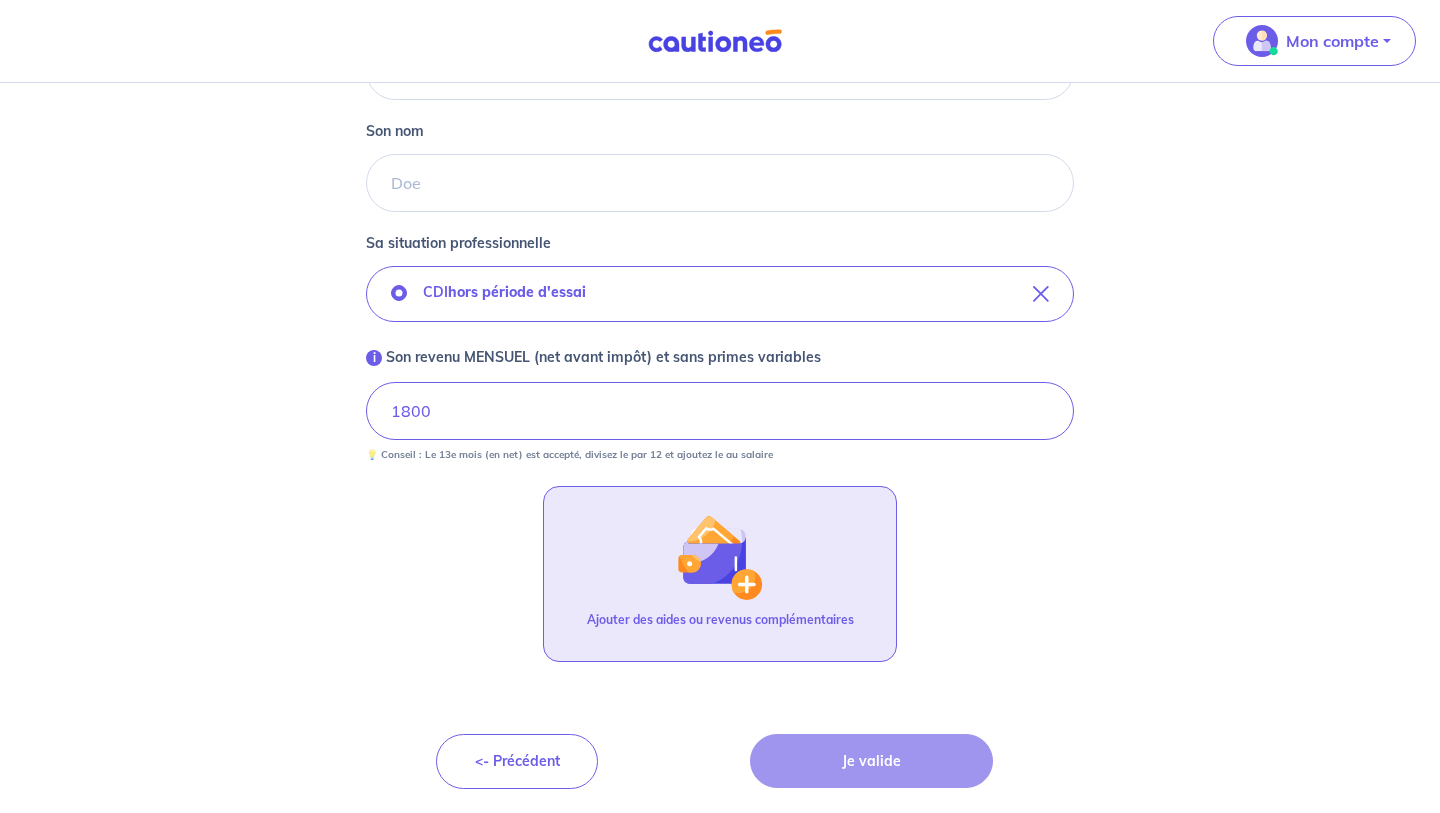 click at bounding box center (720, 556) 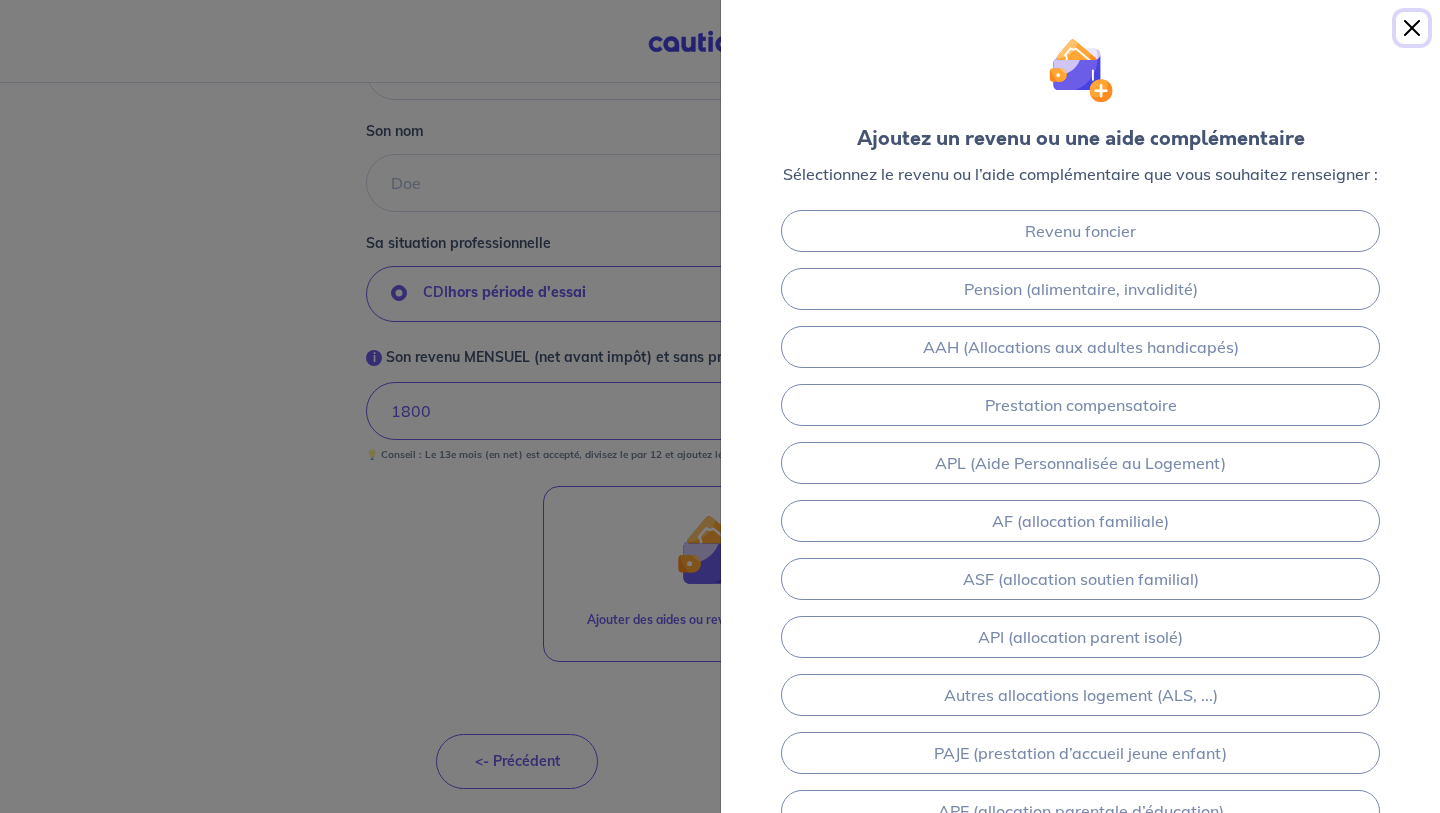 click at bounding box center [1412, 28] 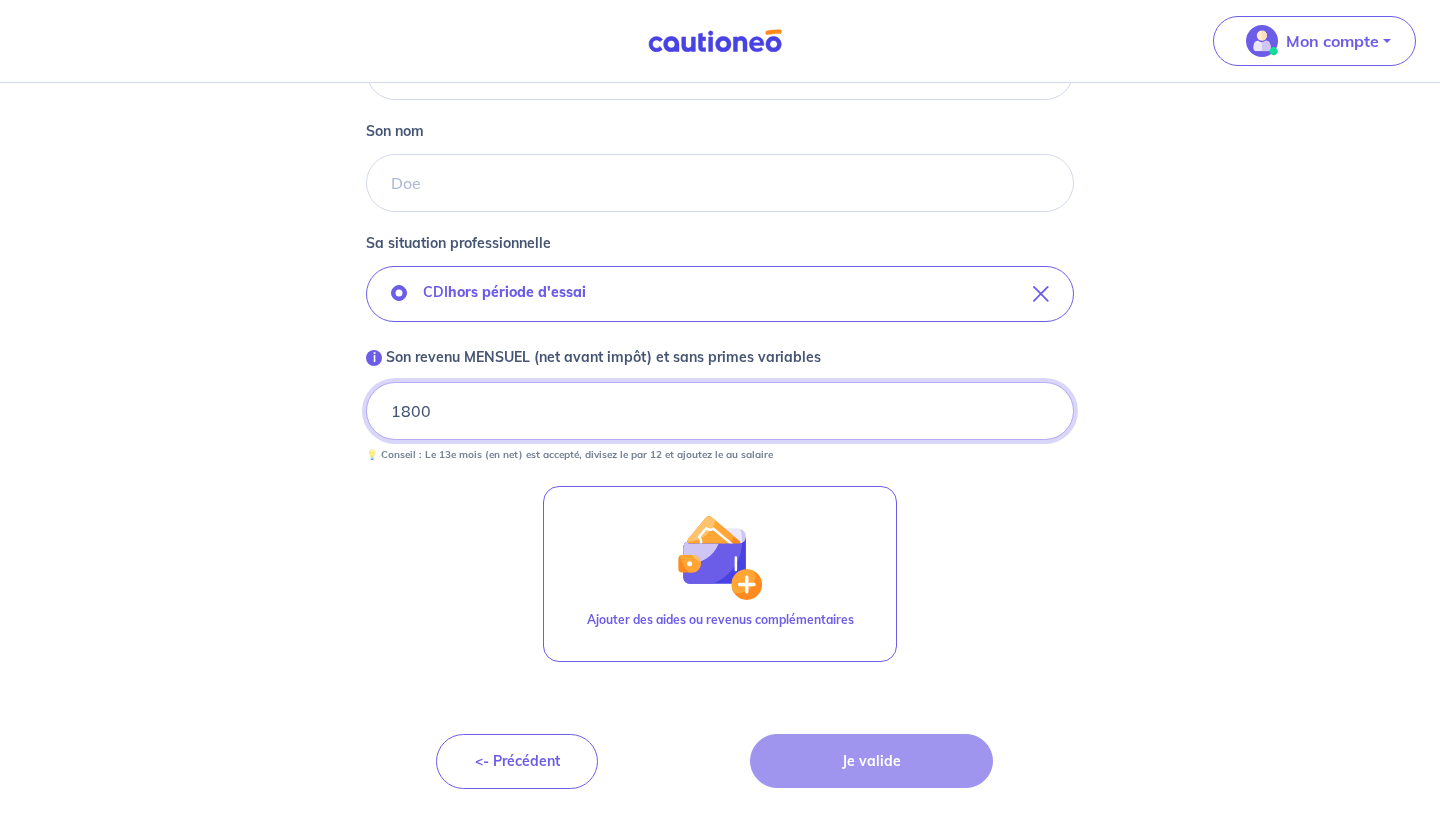 drag, startPoint x: 499, startPoint y: 426, endPoint x: 323, endPoint y: 414, distance: 176.40862 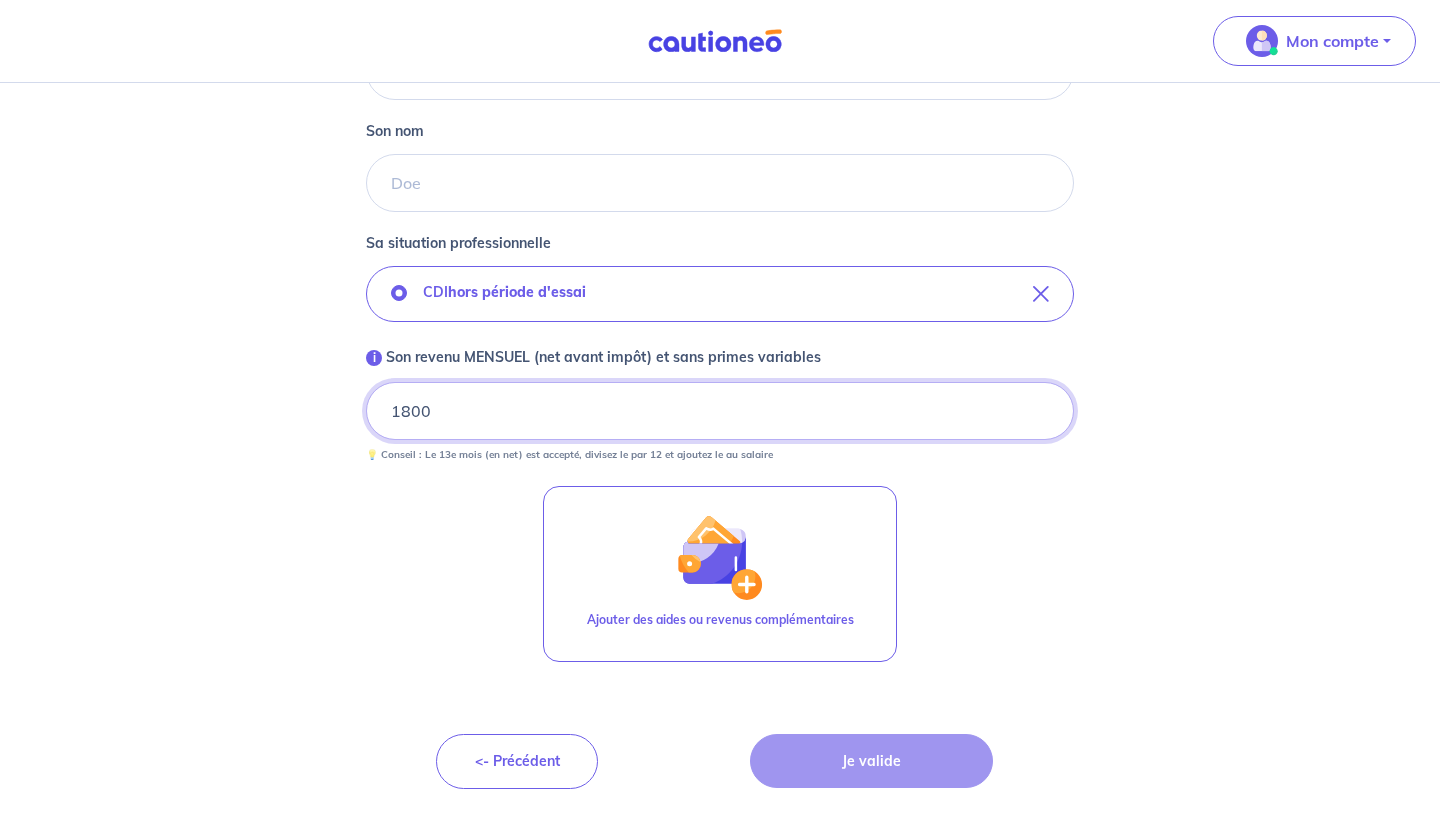 click on "Locataire 1 Son prénom [FIRST] Son nom [LAST] Sa situation professionnelle CDI  hors période d'essai i Son revenu MENSUEL (net avant impôt) et sans primes variables 1800 💡 Conseil : Le 13e mois (en net) est accepté, divisez le par 12 et ajoutez le au salaire Ajouter des aides ou revenus complémentaires <- Précédent Je valide" at bounding box center [720, 195] 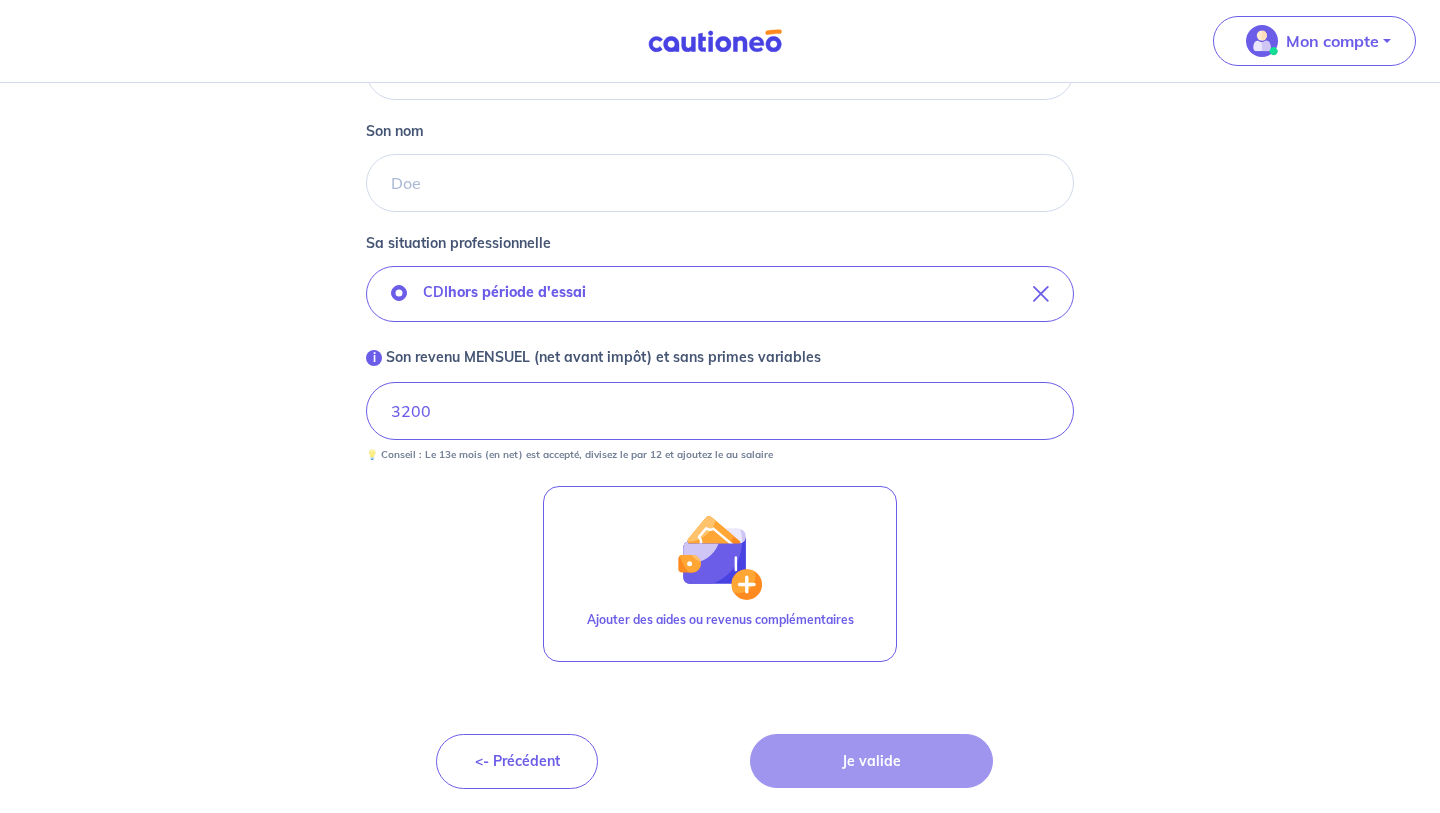 click on "Locataire 1 Son prénom Son nom Sa situation professionnelle CDI  hors période d'essai i Son revenu MENSUEL (net avant impôt) et sans primes variables 3200 💡 Conseil : Le 13e mois (en net) est accepté, divisez le par 12 et ajoutez le au salaire Ajouter des aides ou revenus complémentaires <- Précédent Je valide" at bounding box center (720, 306) 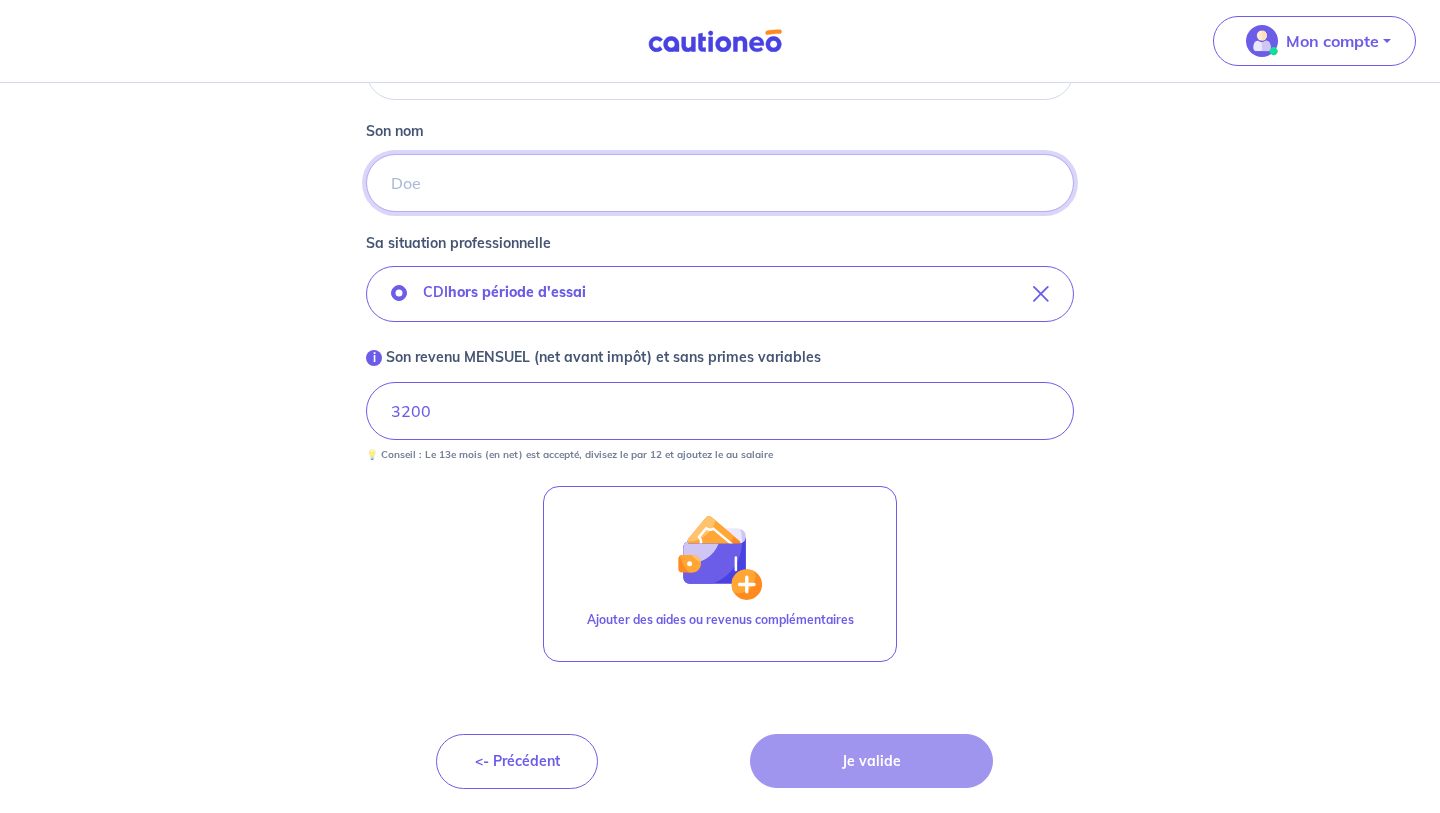 click on "Son nom" at bounding box center [720, 183] 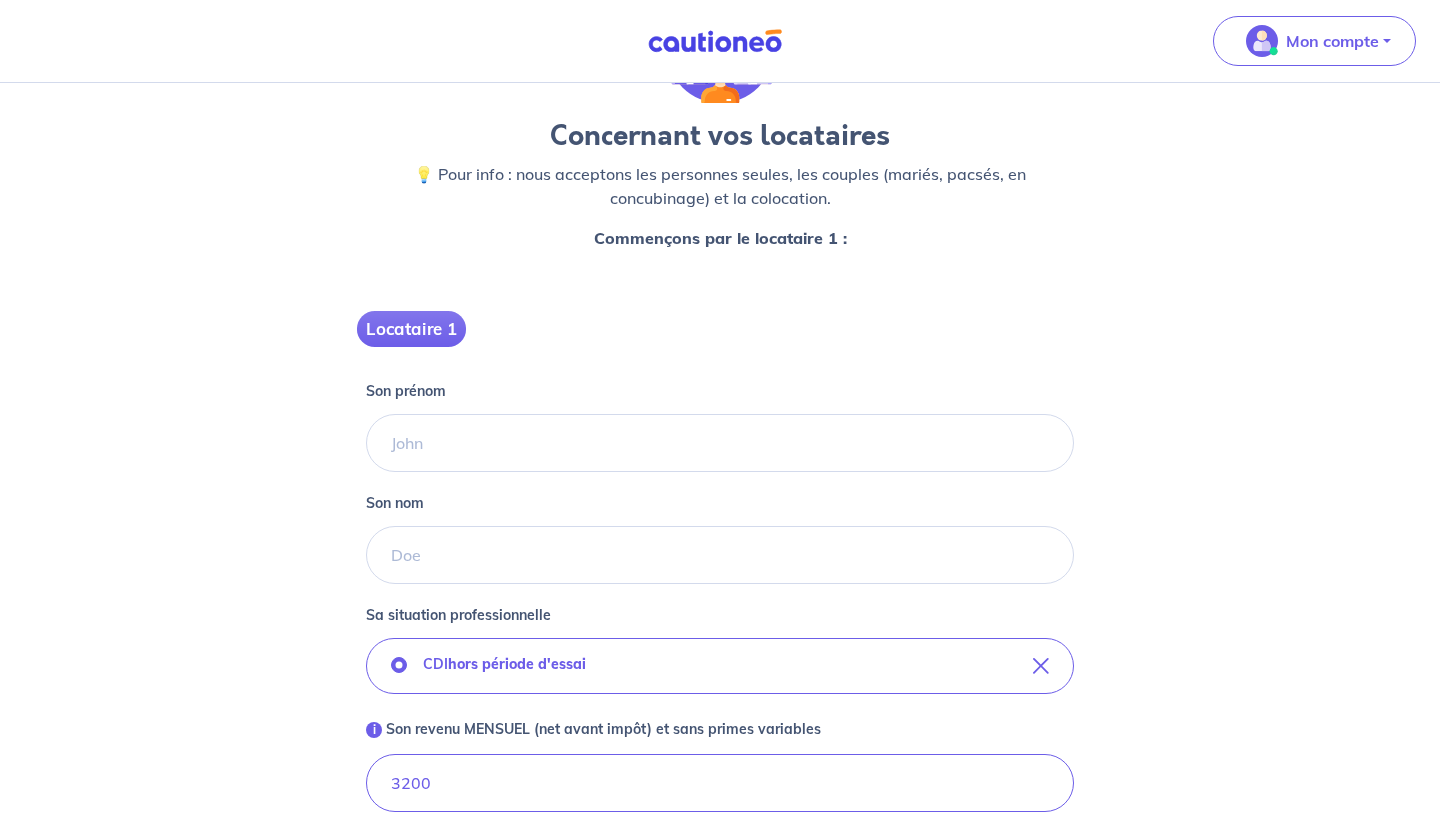 scroll, scrollTop: 130, scrollLeft: 0, axis: vertical 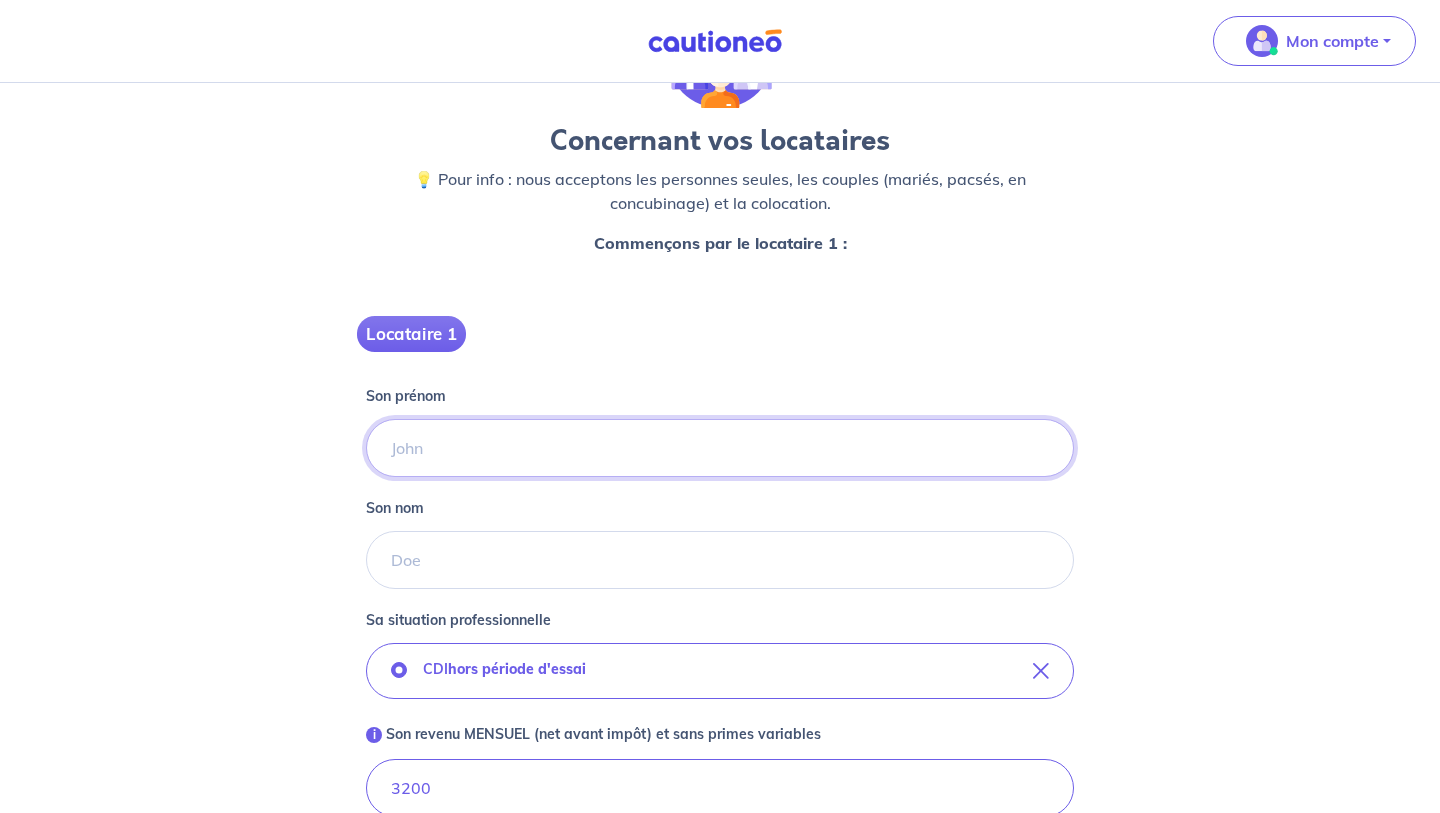 click on "Son prénom" at bounding box center [720, 448] 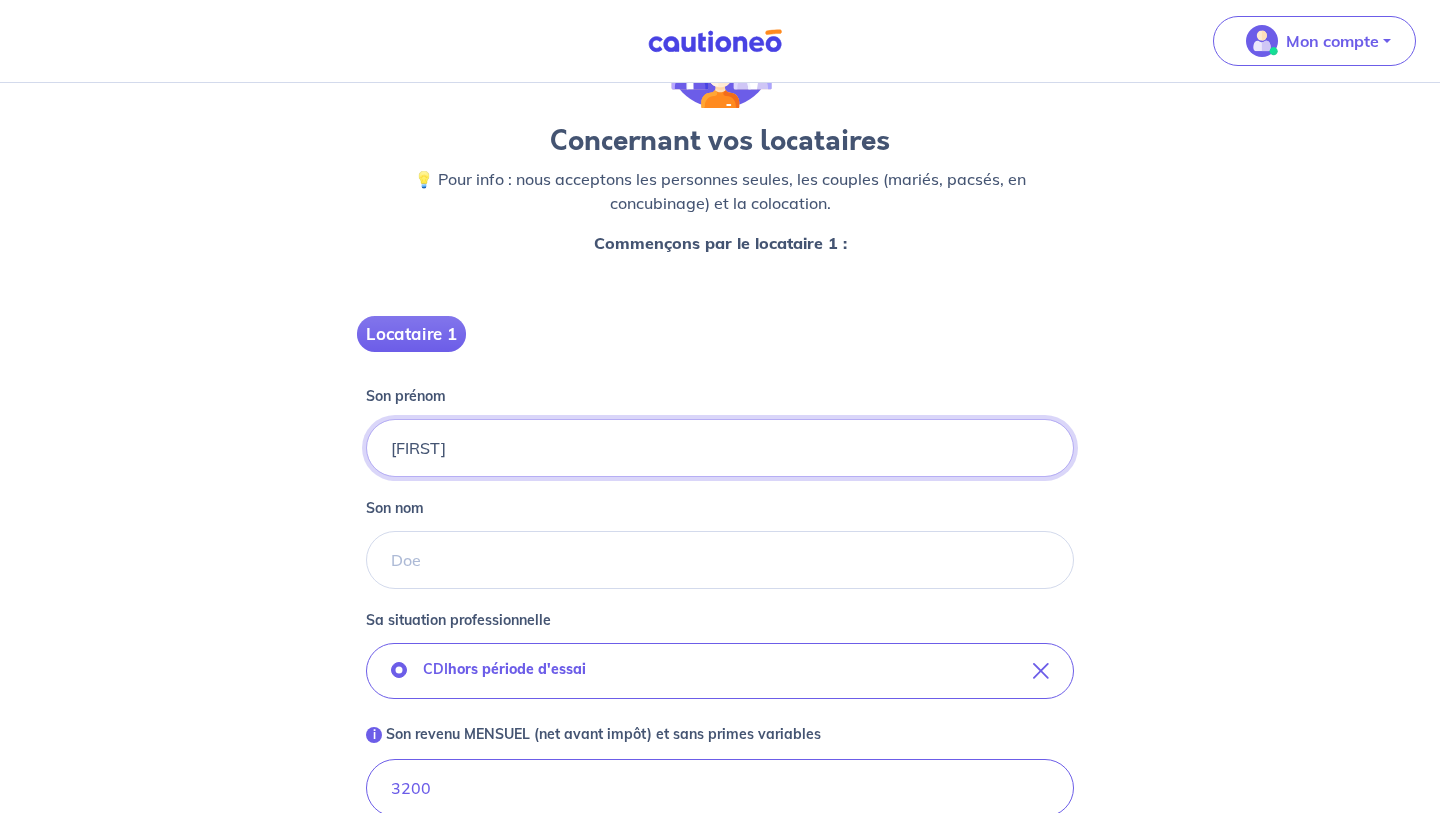 type on "[FIRST]" 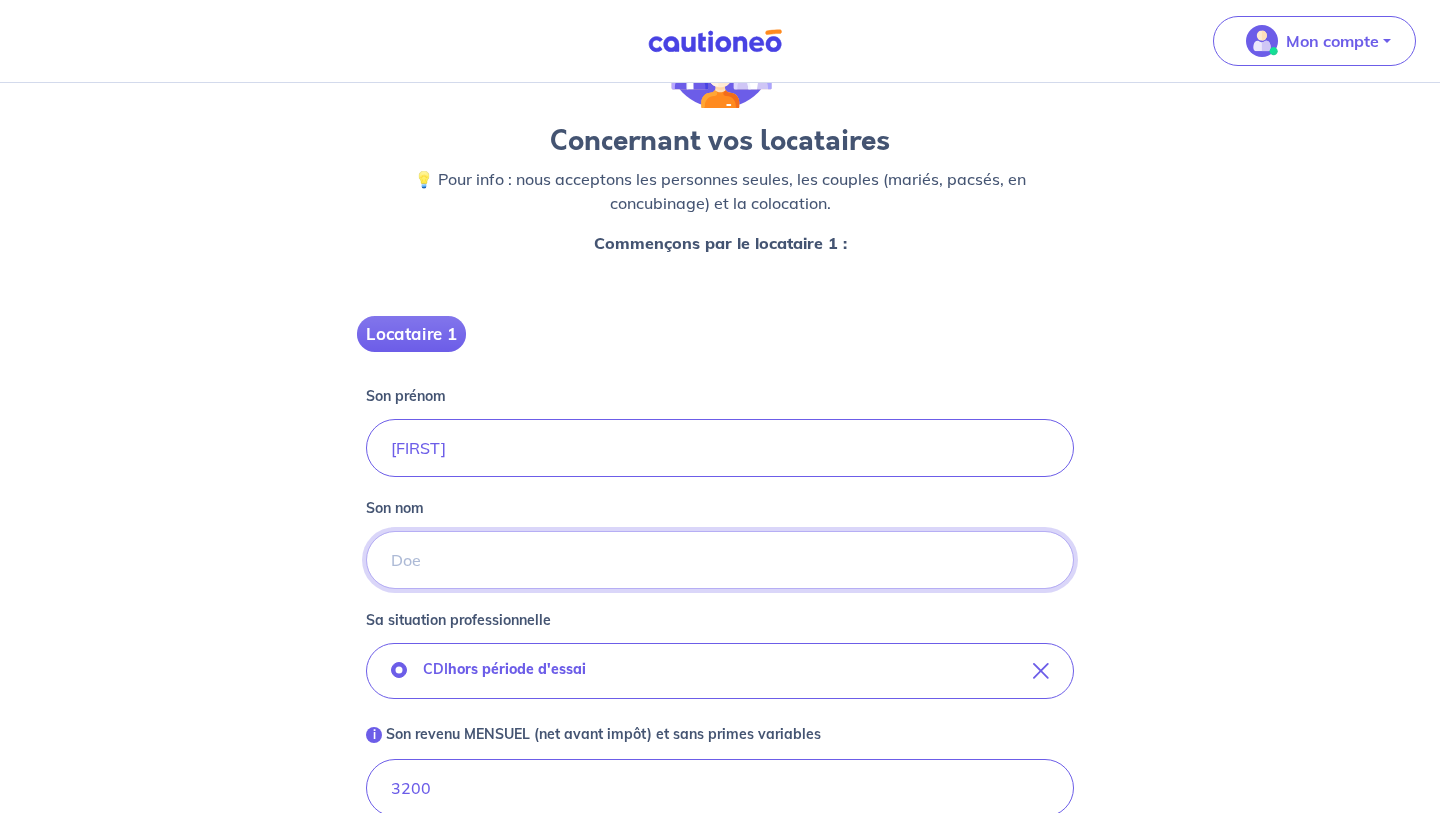 click on "Son nom" at bounding box center [720, 560] 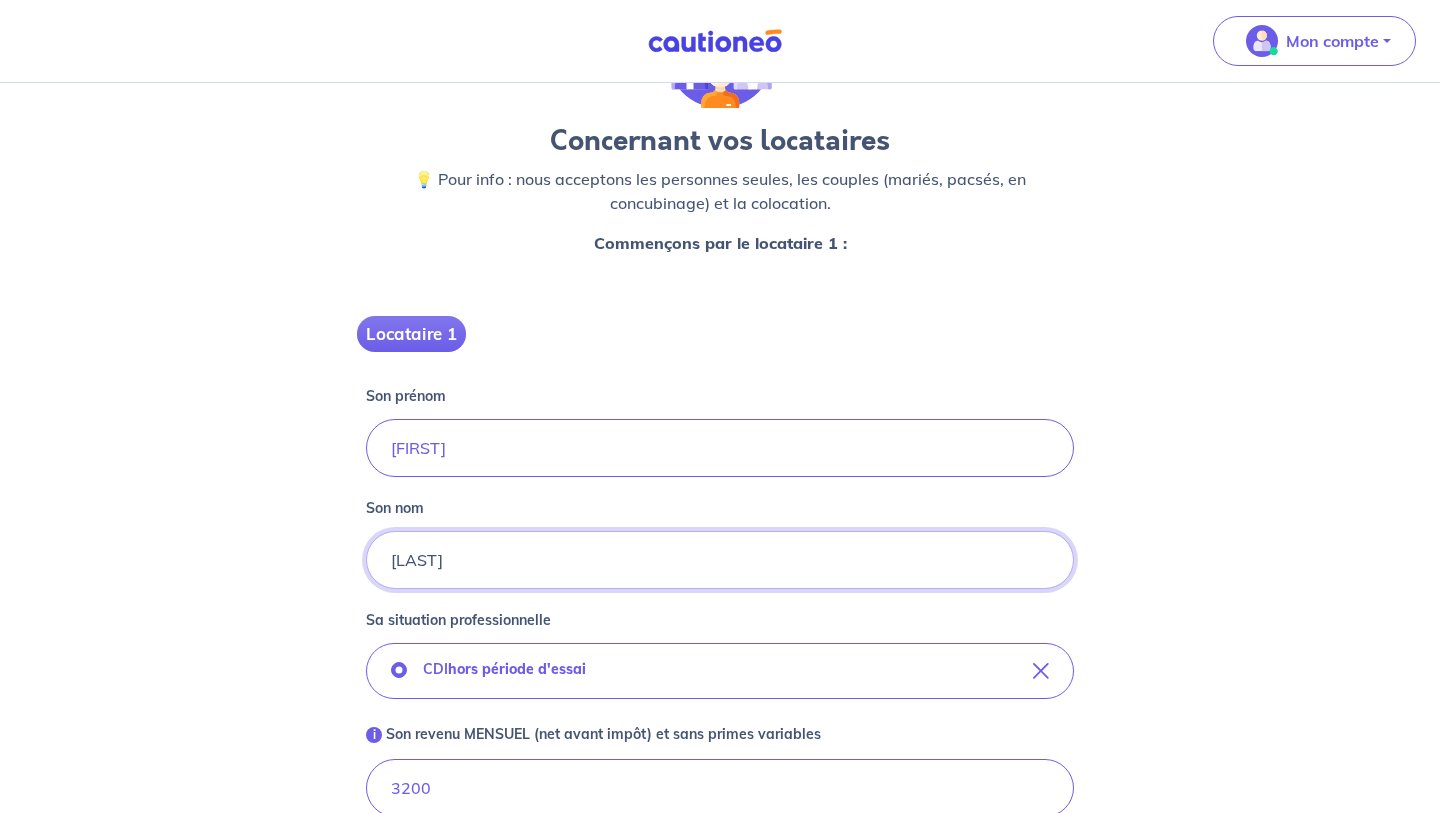 type on "[LAST]" 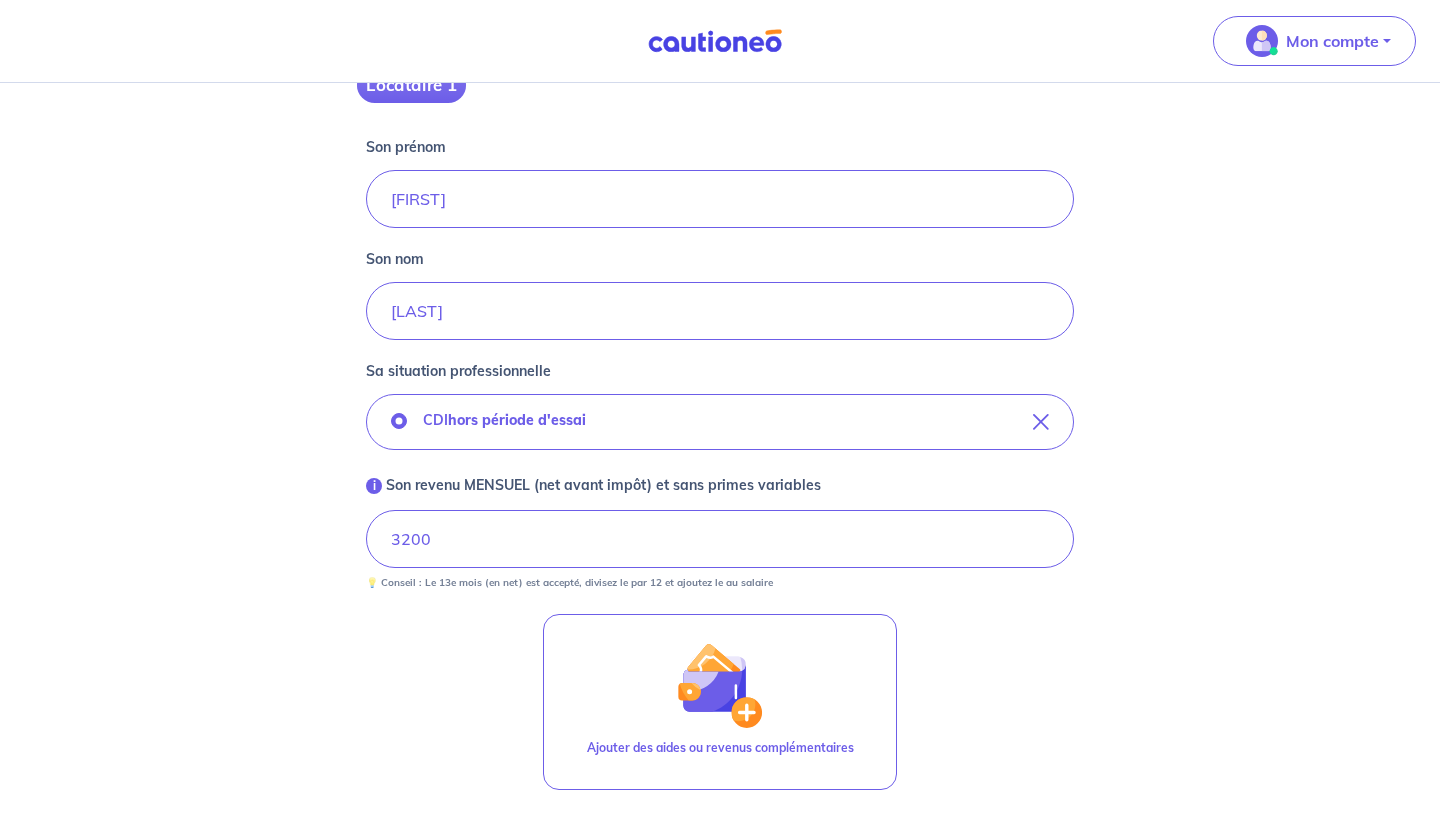 scroll, scrollTop: 507, scrollLeft: 0, axis: vertical 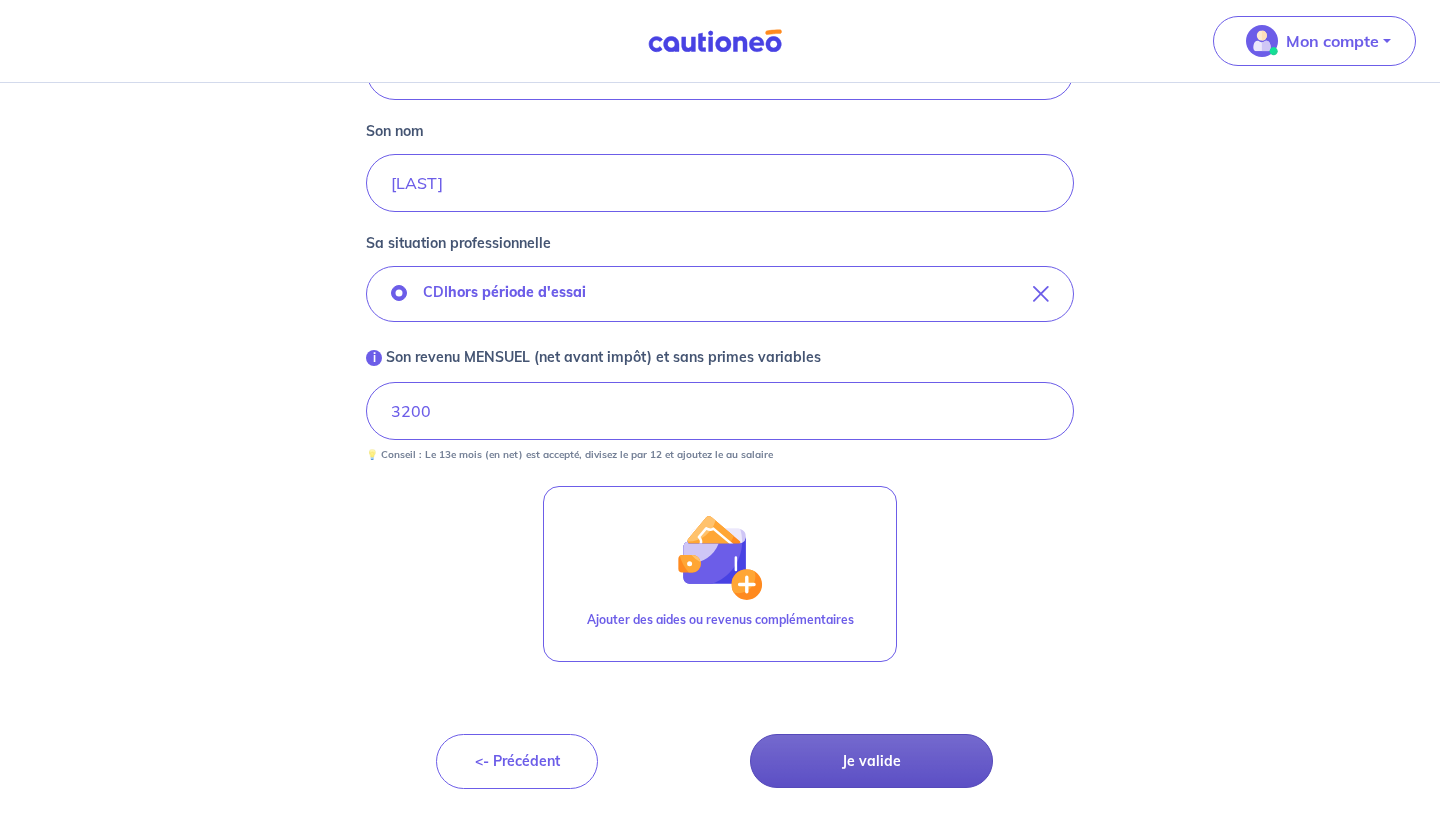 click on "Je valide" at bounding box center (871, 761) 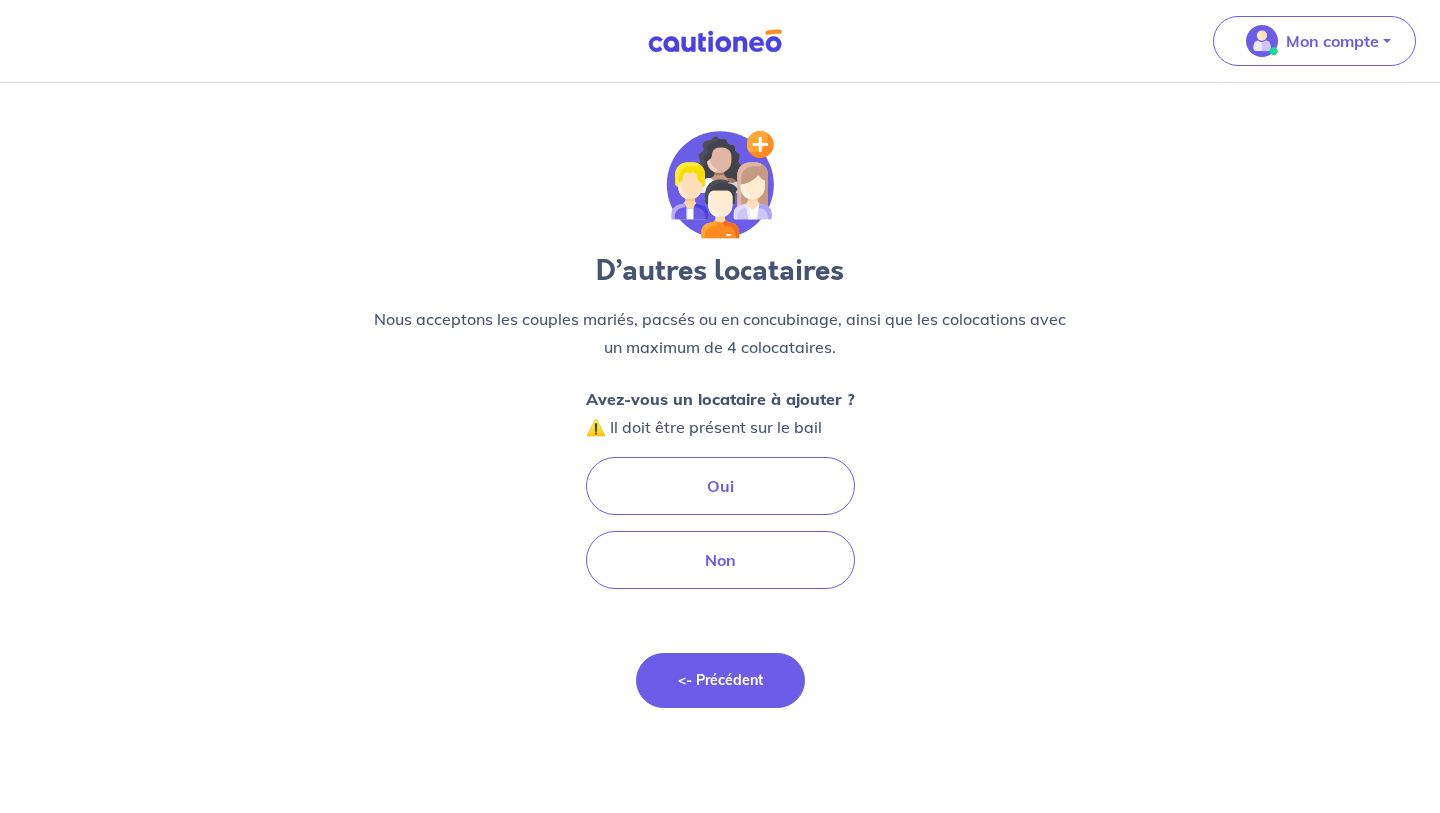click on "<- Précédent" at bounding box center [720, 680] 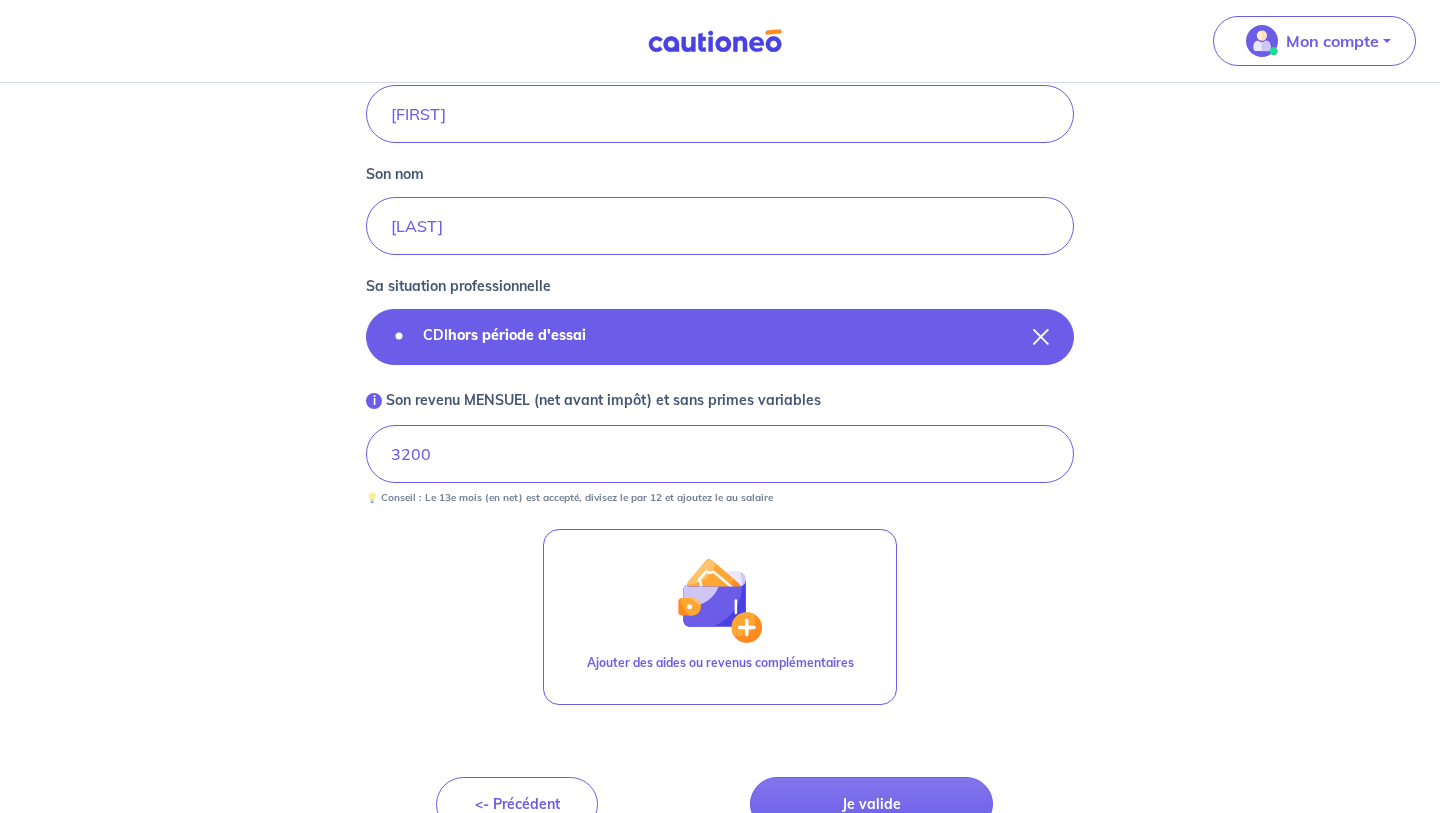 scroll, scrollTop: 507, scrollLeft: 0, axis: vertical 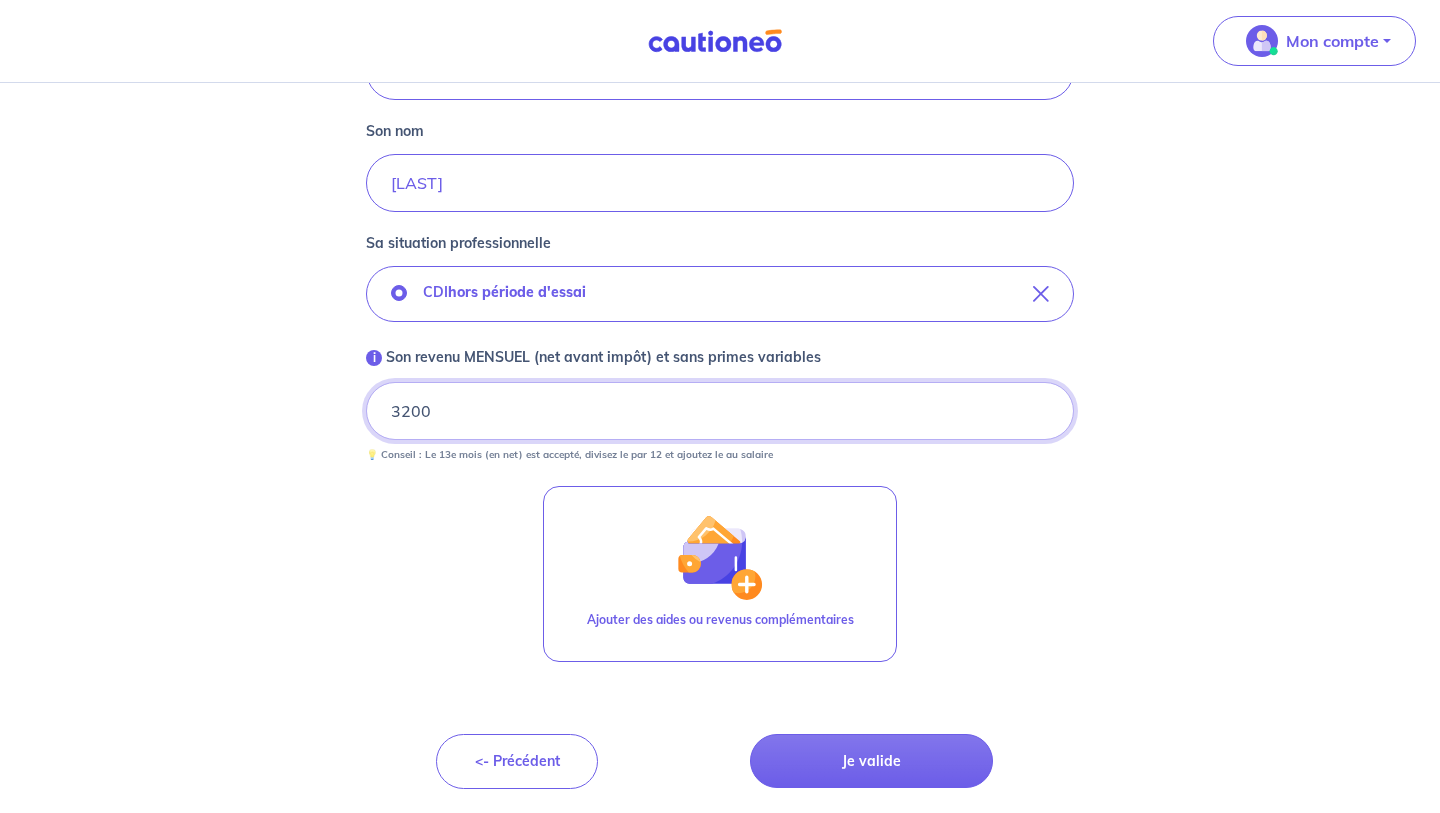 drag, startPoint x: 479, startPoint y: 424, endPoint x: 359, endPoint y: 411, distance: 120.70211 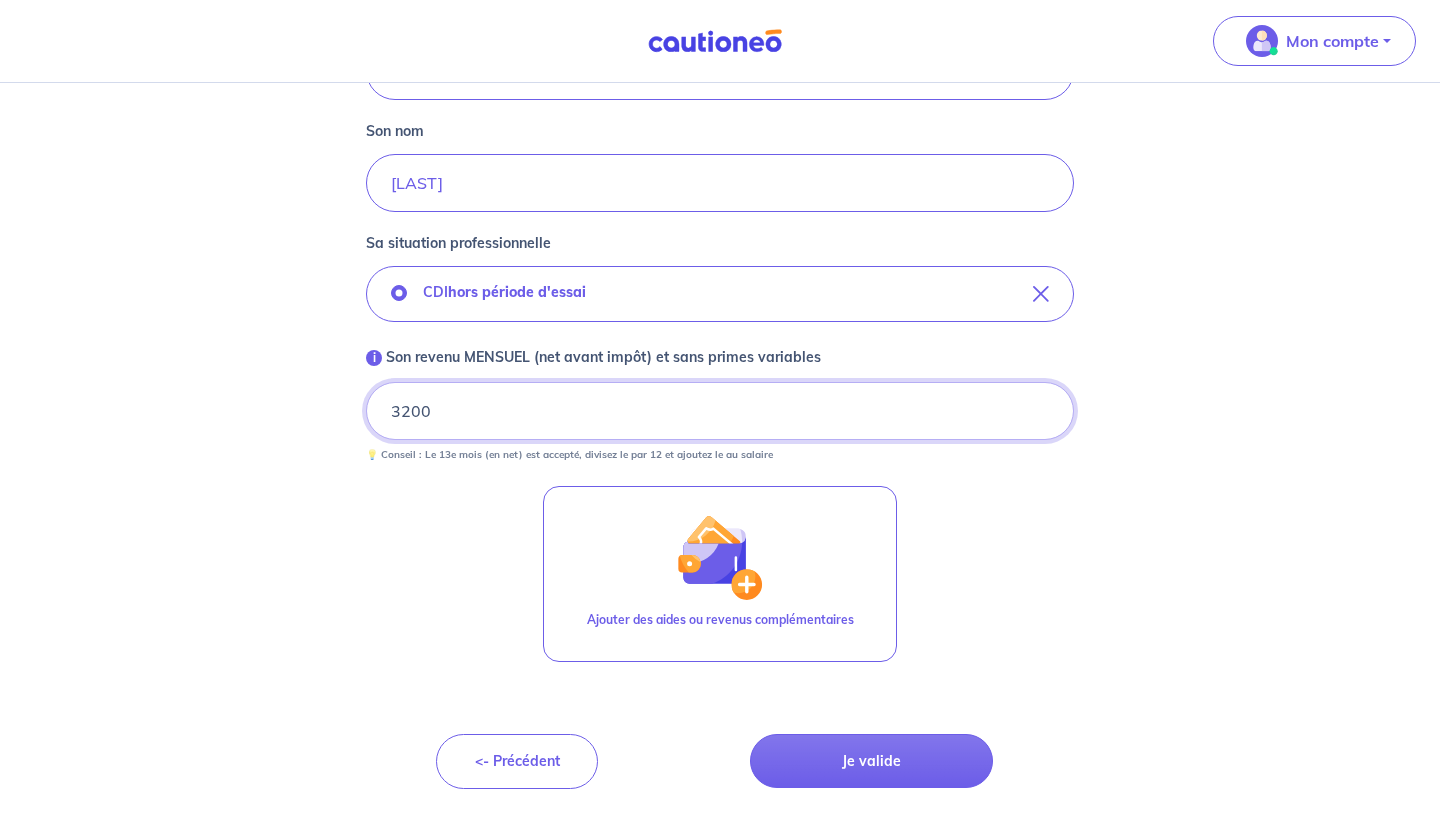click on "i Son revenu MENSUEL (net avant impôt) et sans primes variables 3200 💡 Conseil : Le 13e mois (en net) est accepté, divisez le par 12 et ajoutez le au salaire" at bounding box center (720, 392) 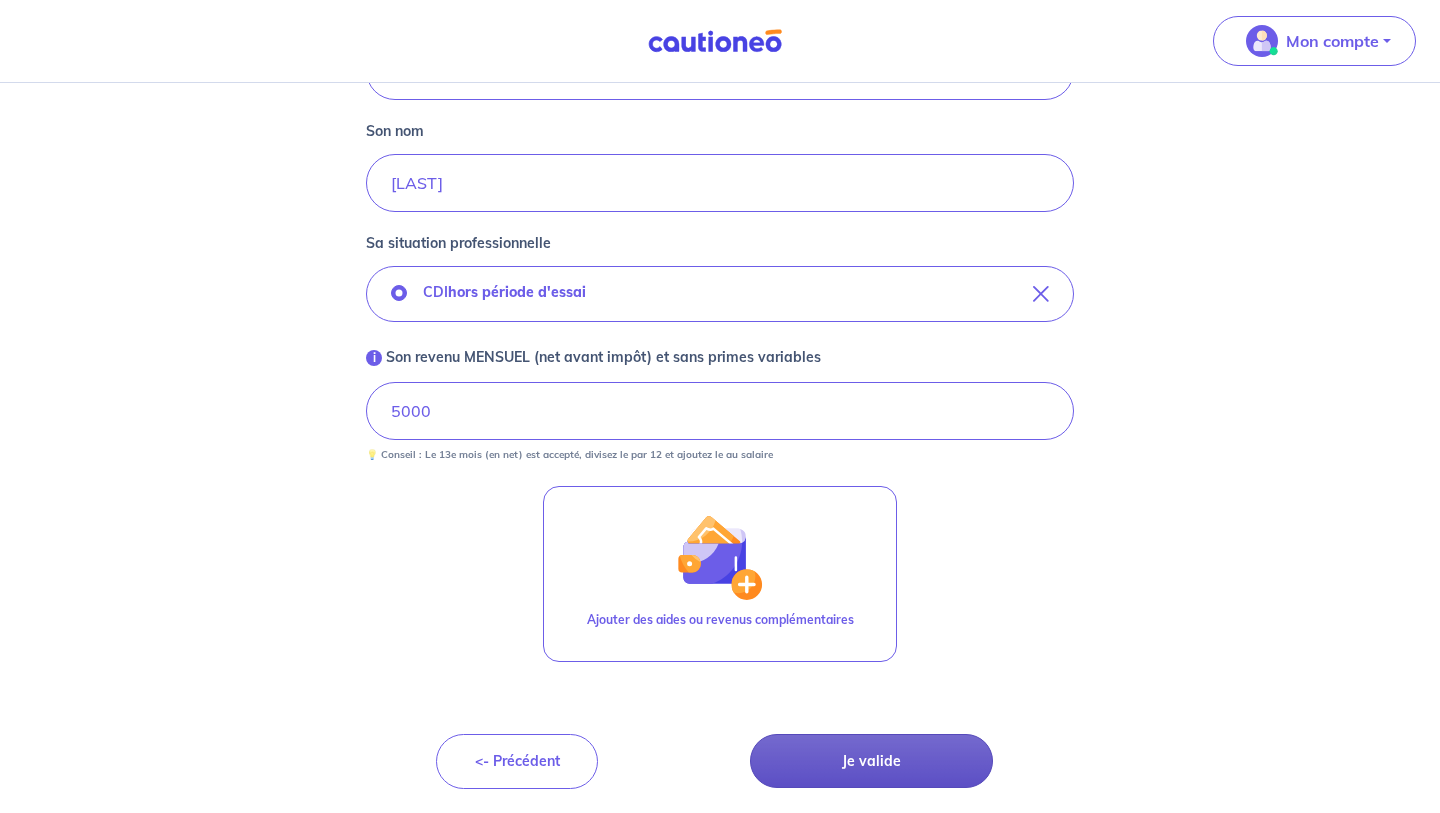 click on "Je valide" at bounding box center (871, 761) 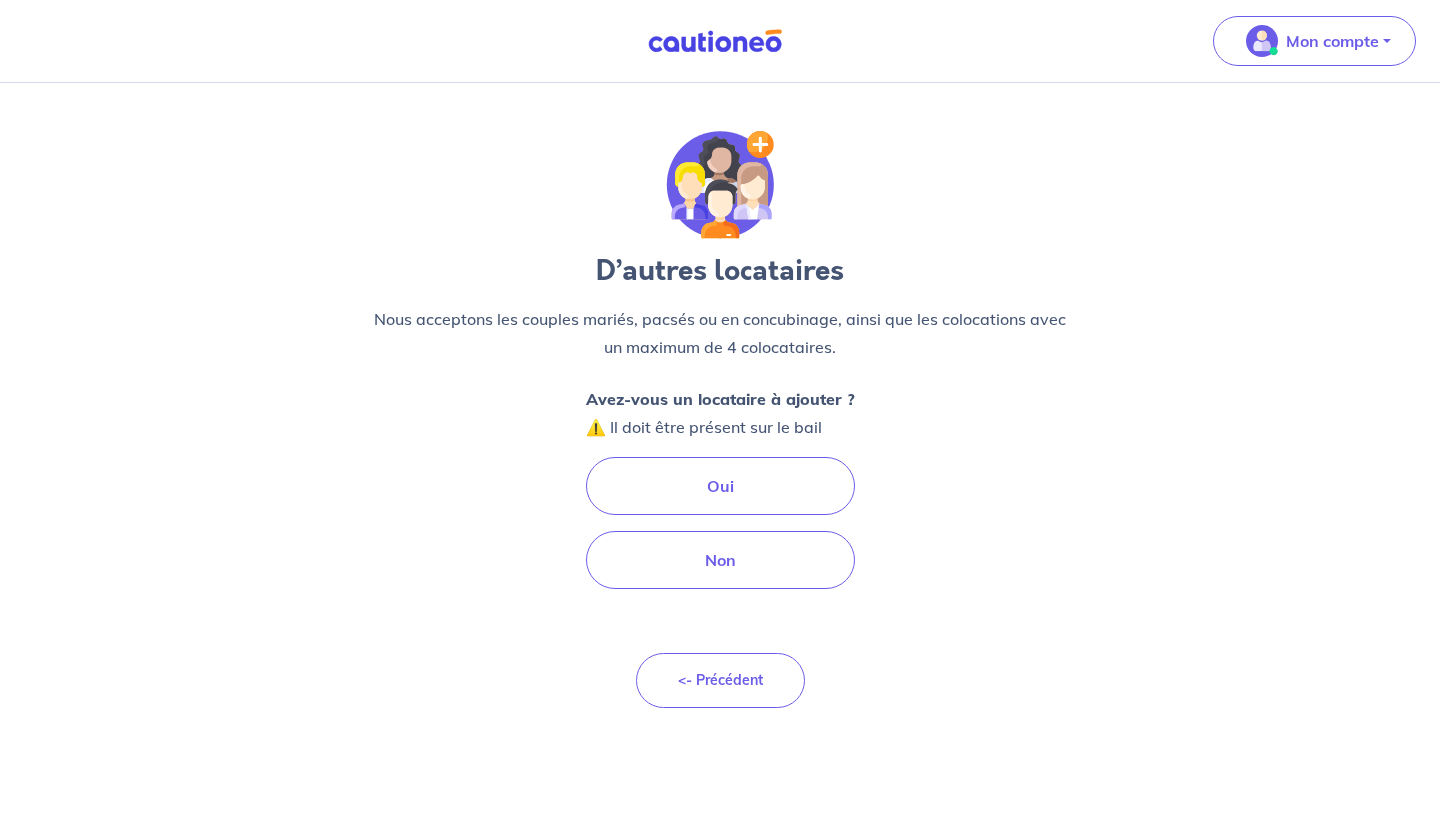 scroll, scrollTop: 0, scrollLeft: 0, axis: both 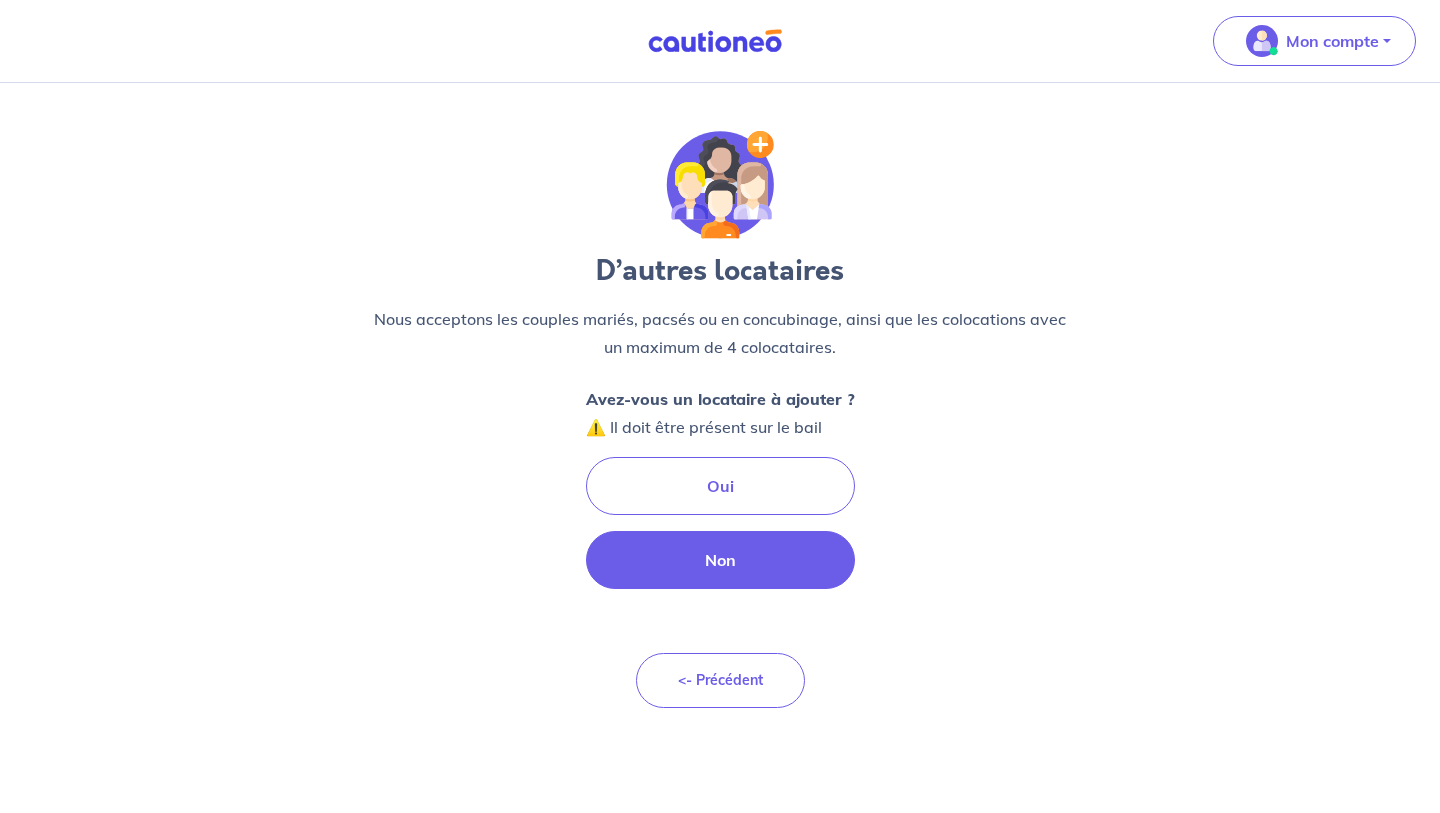 click on "Non" at bounding box center [720, 560] 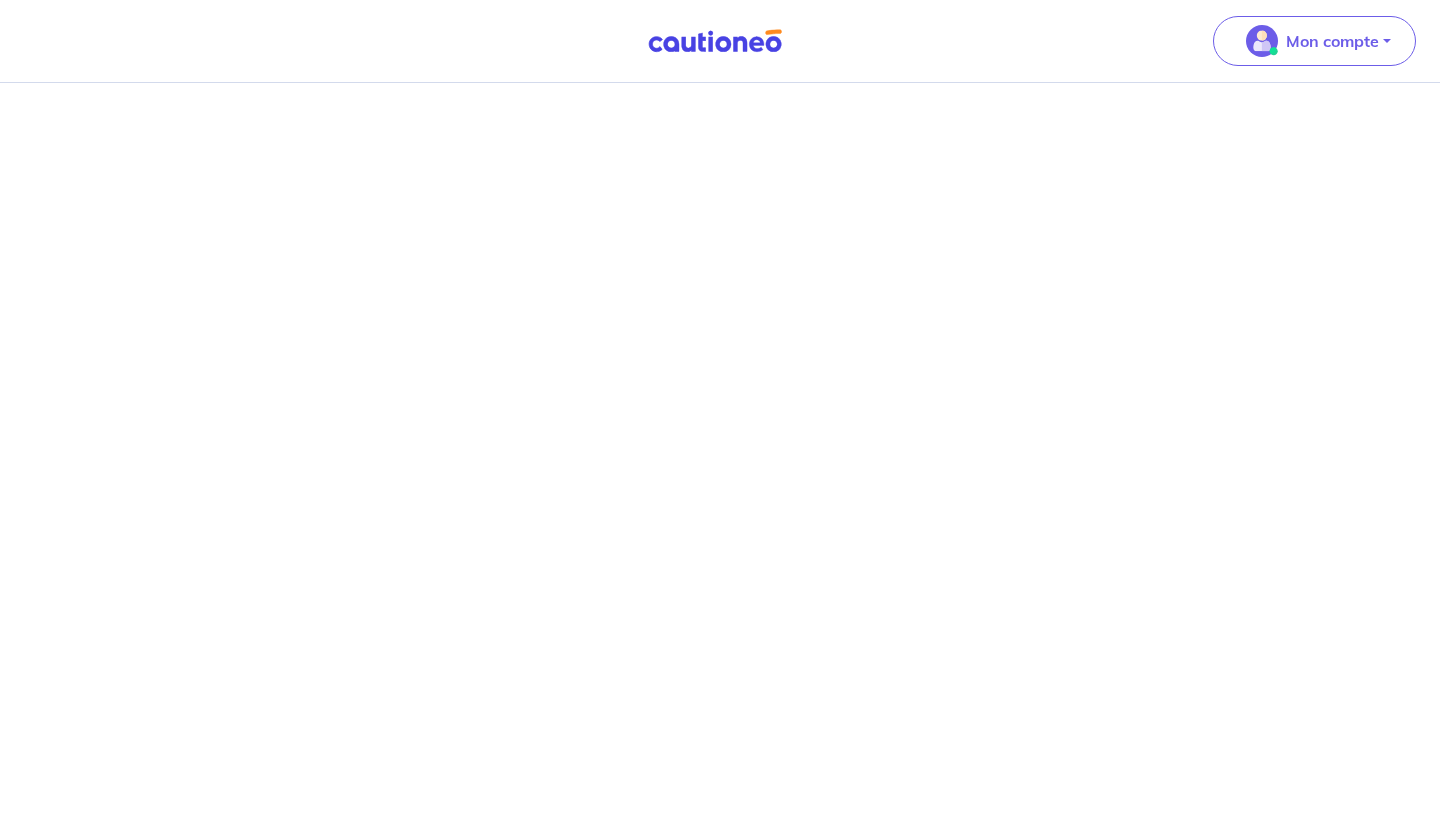 click at bounding box center [720, 447] 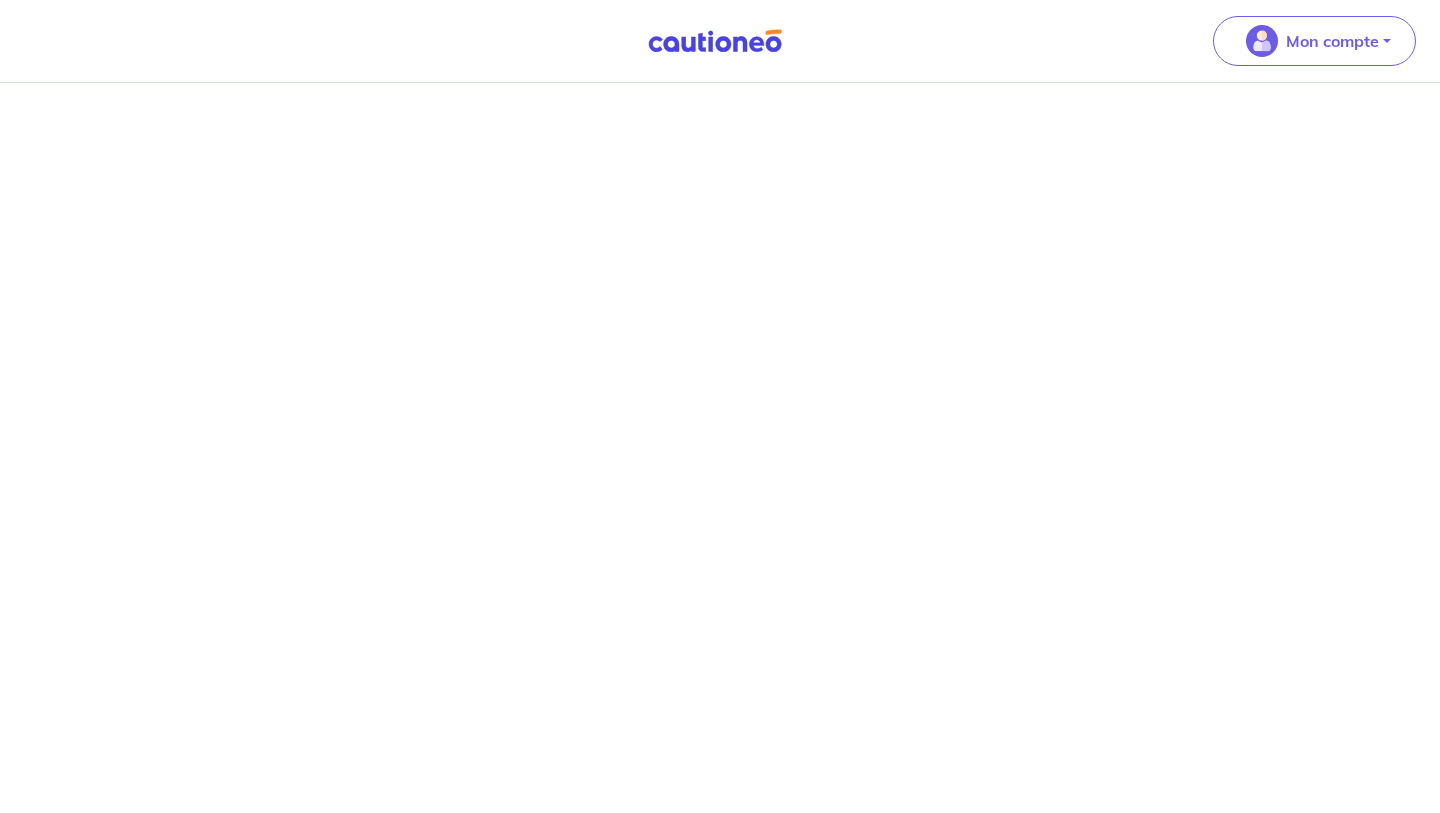scroll, scrollTop: 0, scrollLeft: 0, axis: both 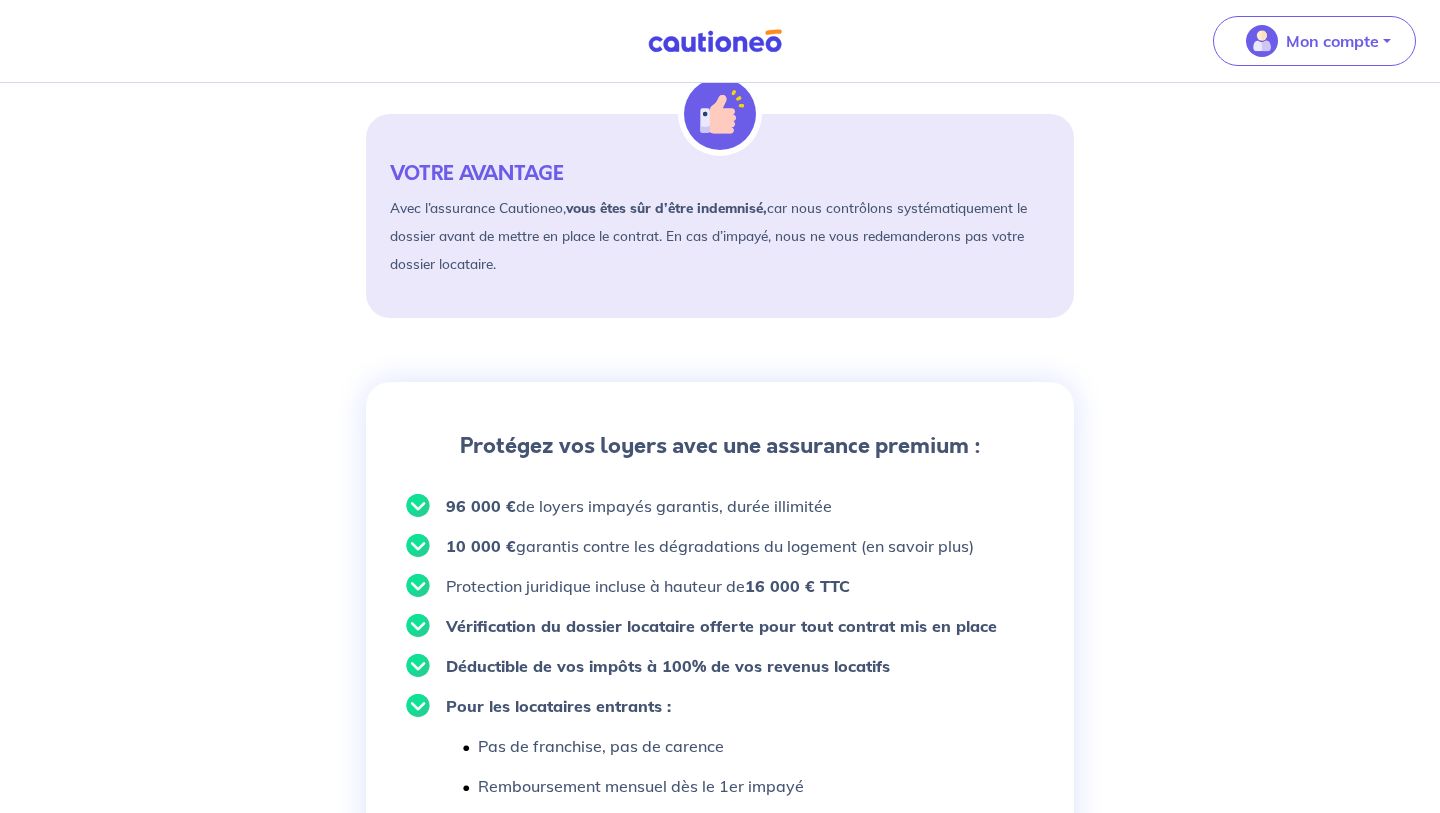 drag, startPoint x: 851, startPoint y: 506, endPoint x: 393, endPoint y: 484, distance: 458.52808 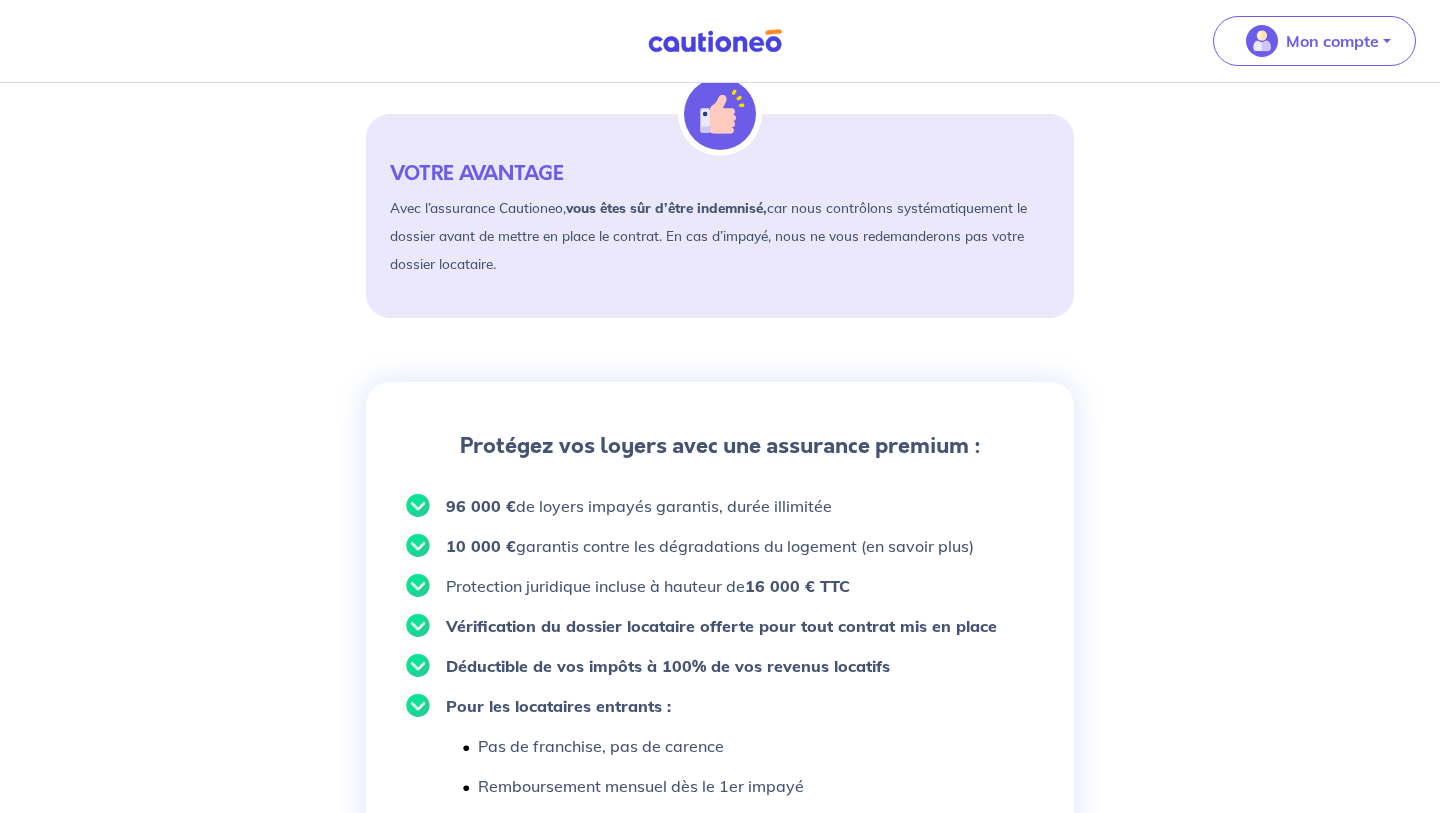 click on "Protégez vos loyers avec une assurance premium :
96 000 €  de loyers impayés garantis, durée illimitée
10 000 €  garantis contre les dégradations du logement (en savoir plus)
Protection juridique incluse à hauteur de  16 000 € TTC
Vérification du dossier locataire offerte pour tout contrat mis en place
Déductible de vos impôts à 100% de vos revenus locatifs
Pour les locataires entrants :
Pas de franchise, pas de carence
Remboursement mensuel dès le 1er impayé
Critères d'éligibilité de vos locataires élargis
Pour les locataires en place depuis 6 mois :
Locataires acceptés automatiquement sur justificatif des 6 derniers mois sans impayés
Pas de franchise
3 mois de carence (vous serez protégé 3 mois après la mise en place du contrat)" at bounding box center (720, 746) 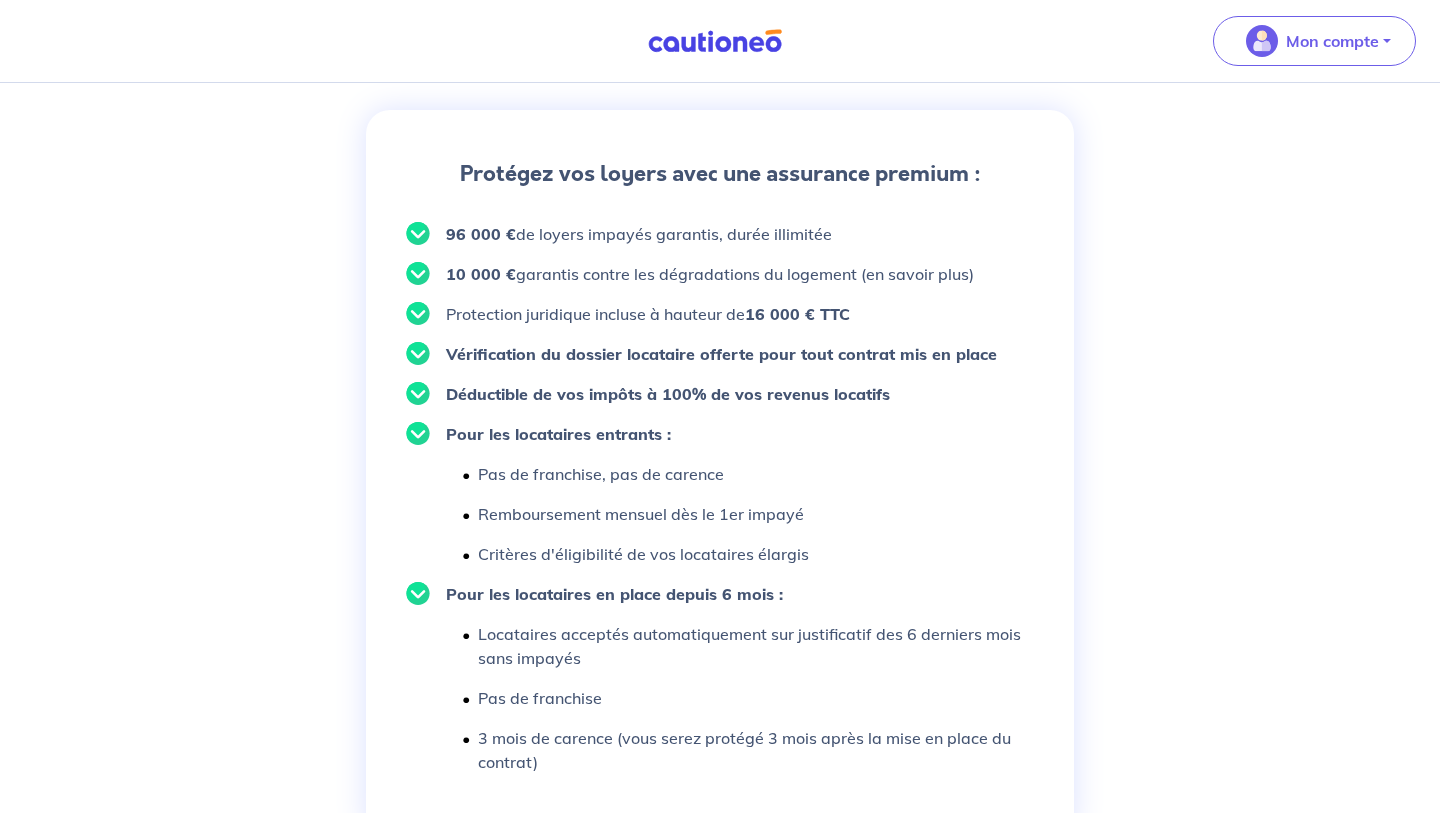 scroll, scrollTop: 1084, scrollLeft: 0, axis: vertical 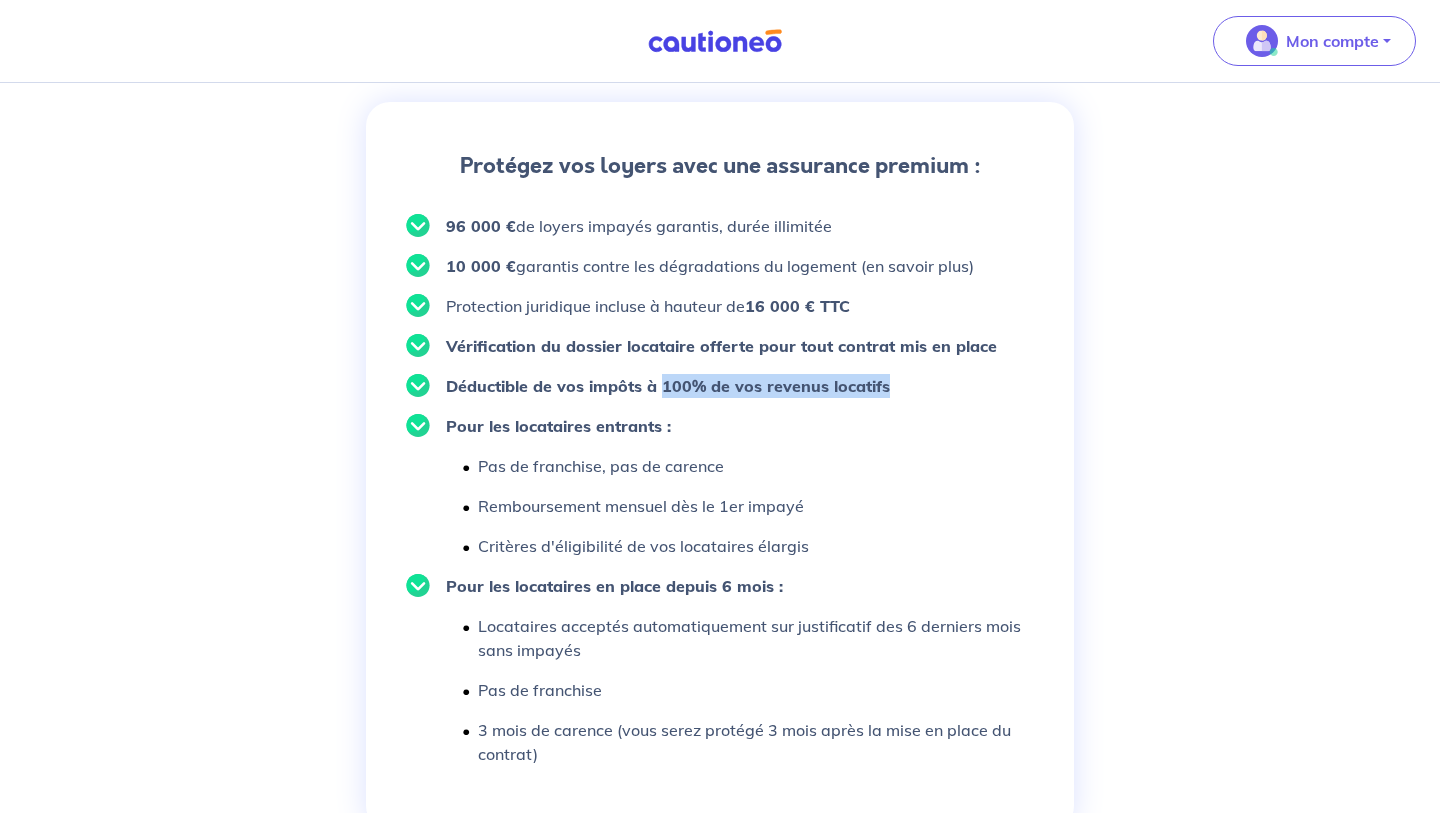 drag, startPoint x: 663, startPoint y: 390, endPoint x: 908, endPoint y: 383, distance: 245.09998 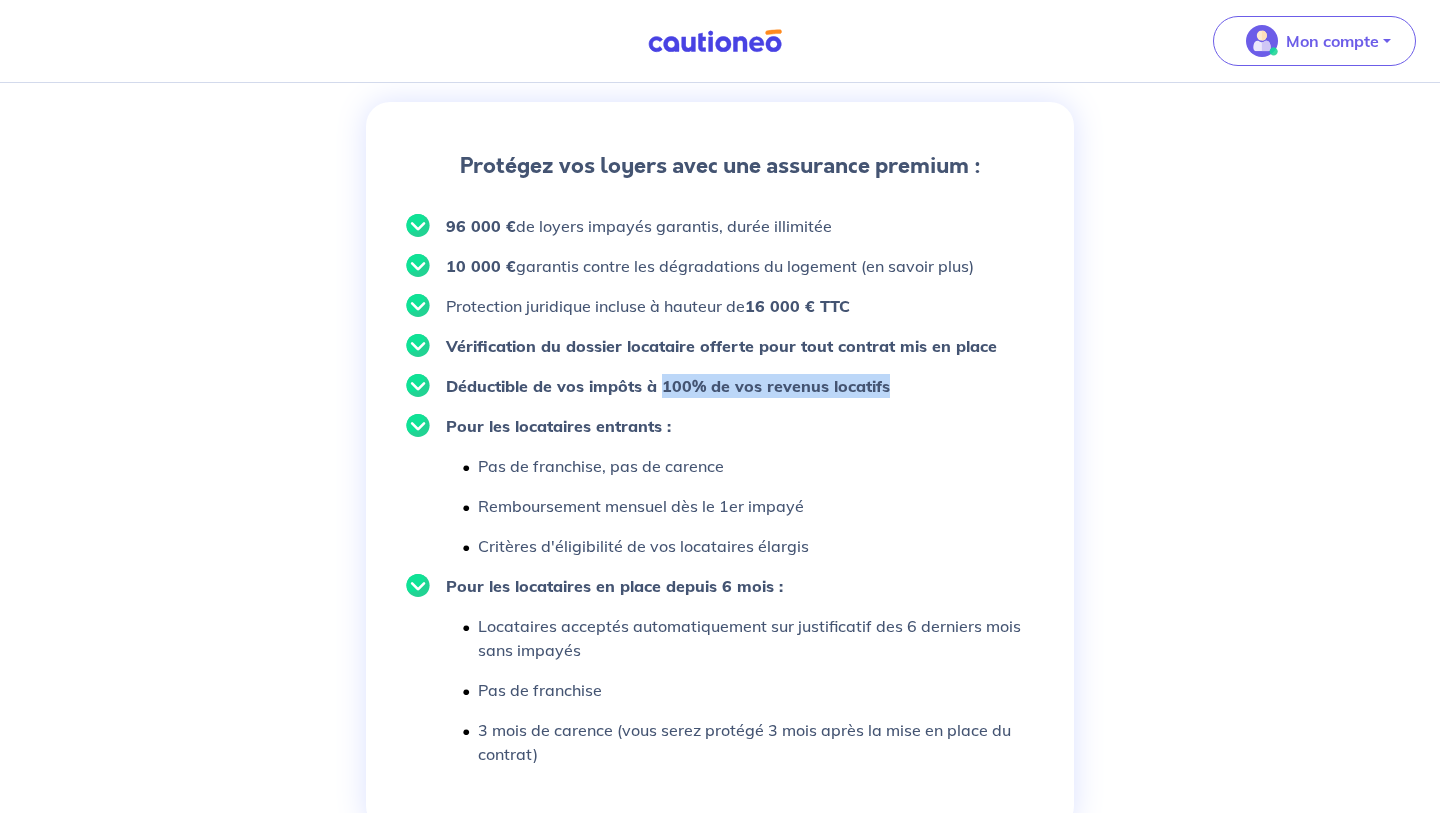 click on "Déductible de vos impôts à 100% de vos revenus locatifs" at bounding box center [736, 226] 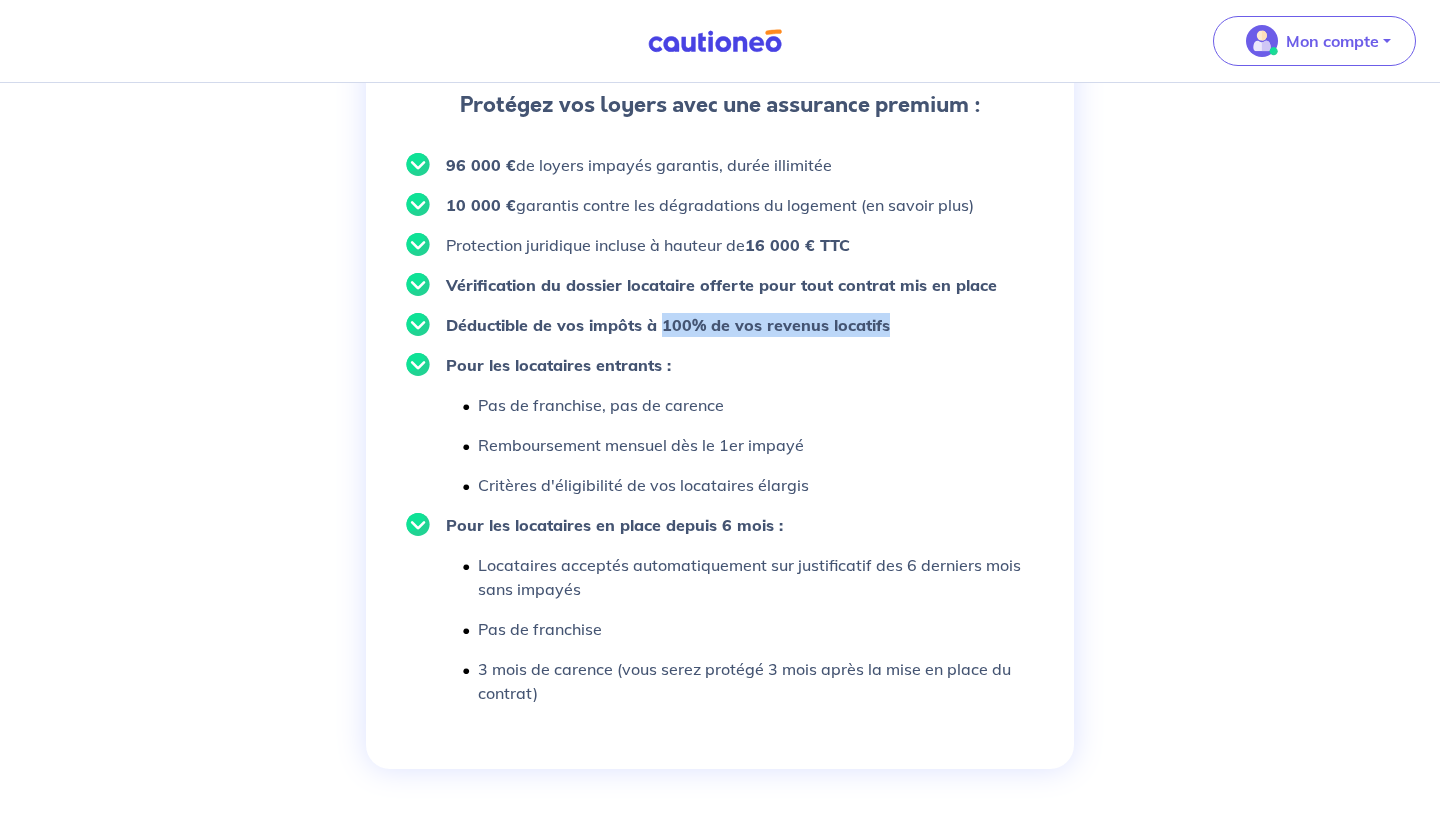 scroll, scrollTop: 1146, scrollLeft: 0, axis: vertical 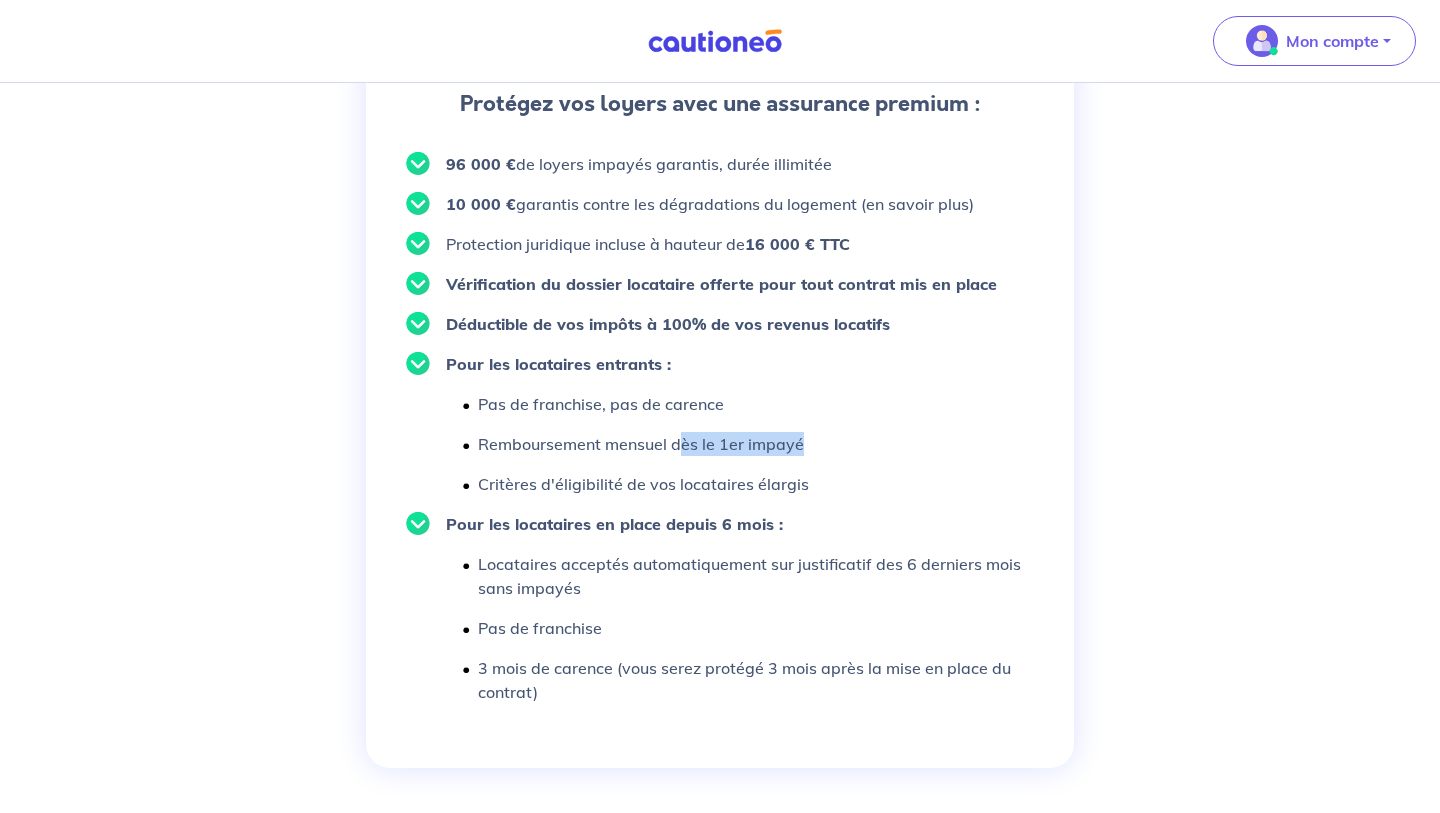 drag, startPoint x: 676, startPoint y: 443, endPoint x: 811, endPoint y: 446, distance: 135.03333 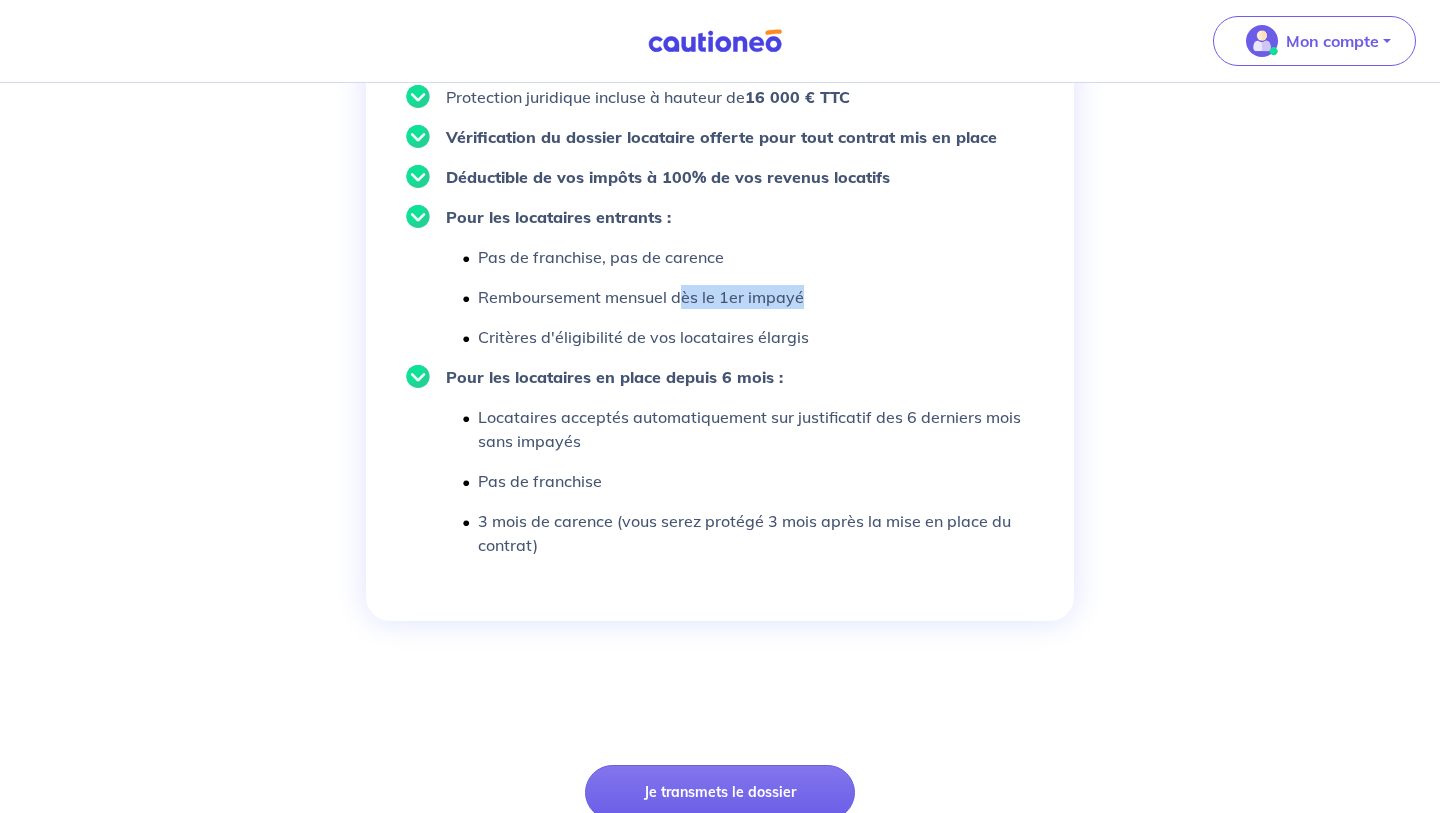 scroll, scrollTop: 1325, scrollLeft: 0, axis: vertical 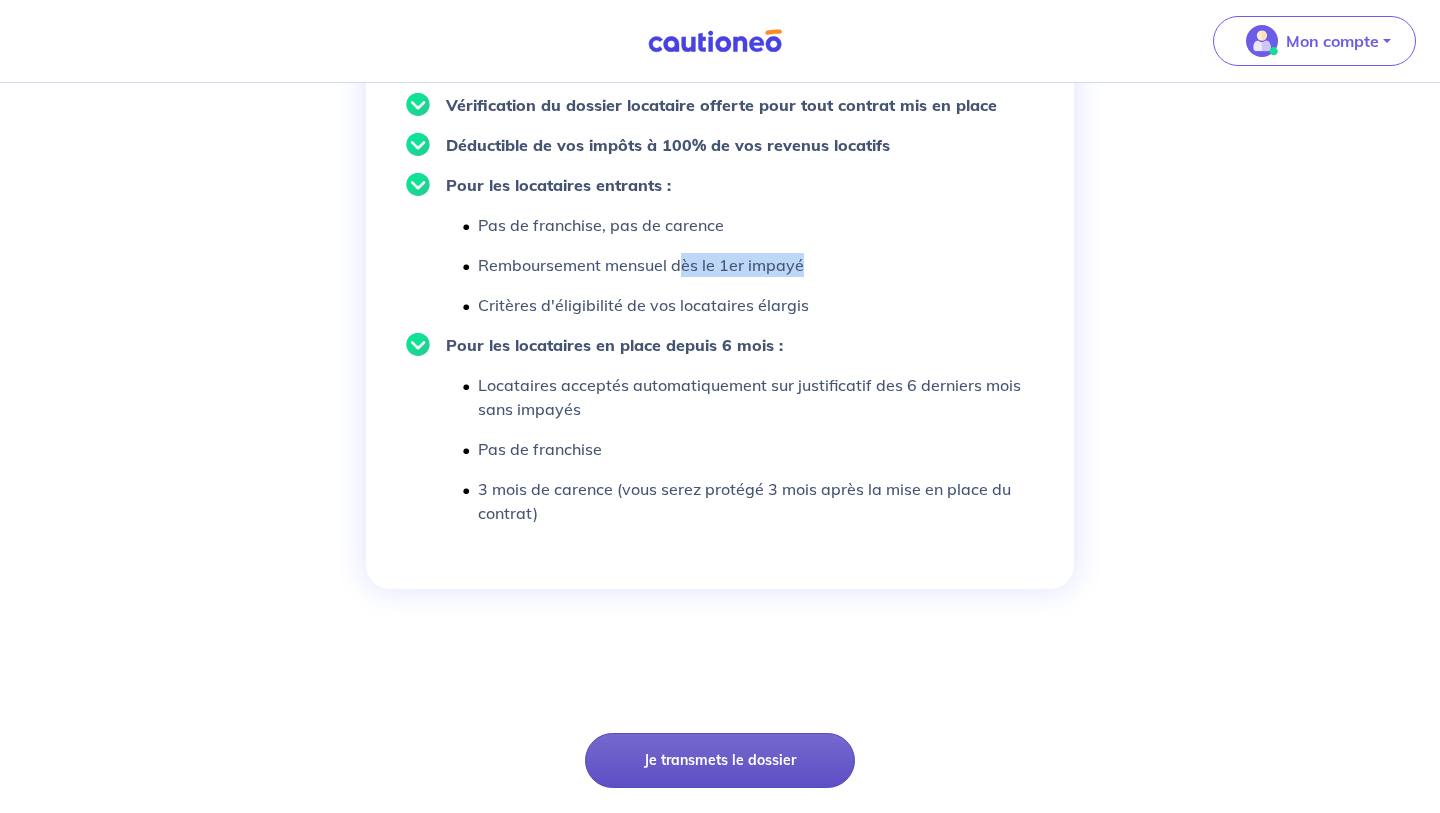 click on "Je transmets le dossier" at bounding box center [720, 760] 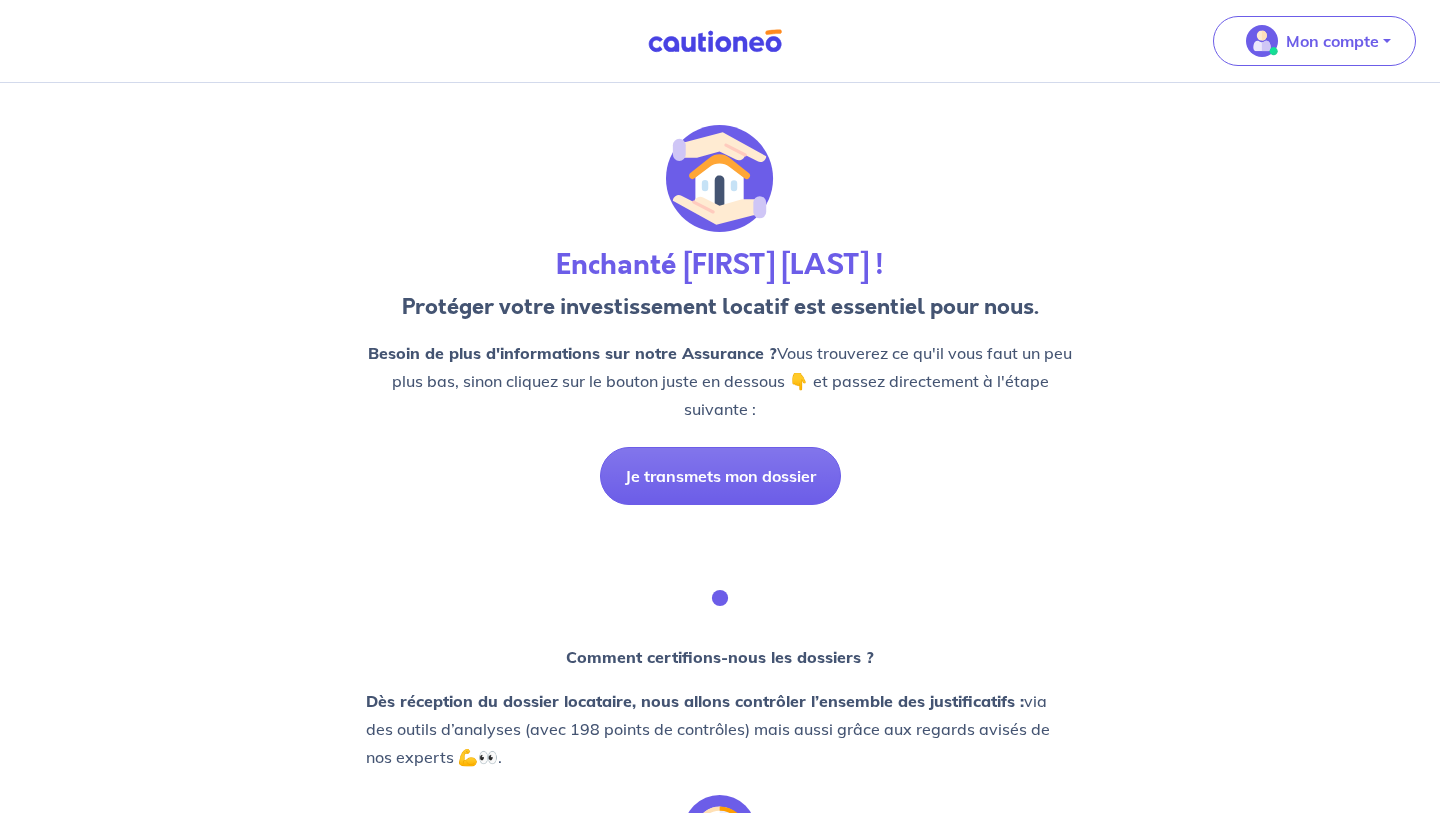 scroll, scrollTop: 0, scrollLeft: 0, axis: both 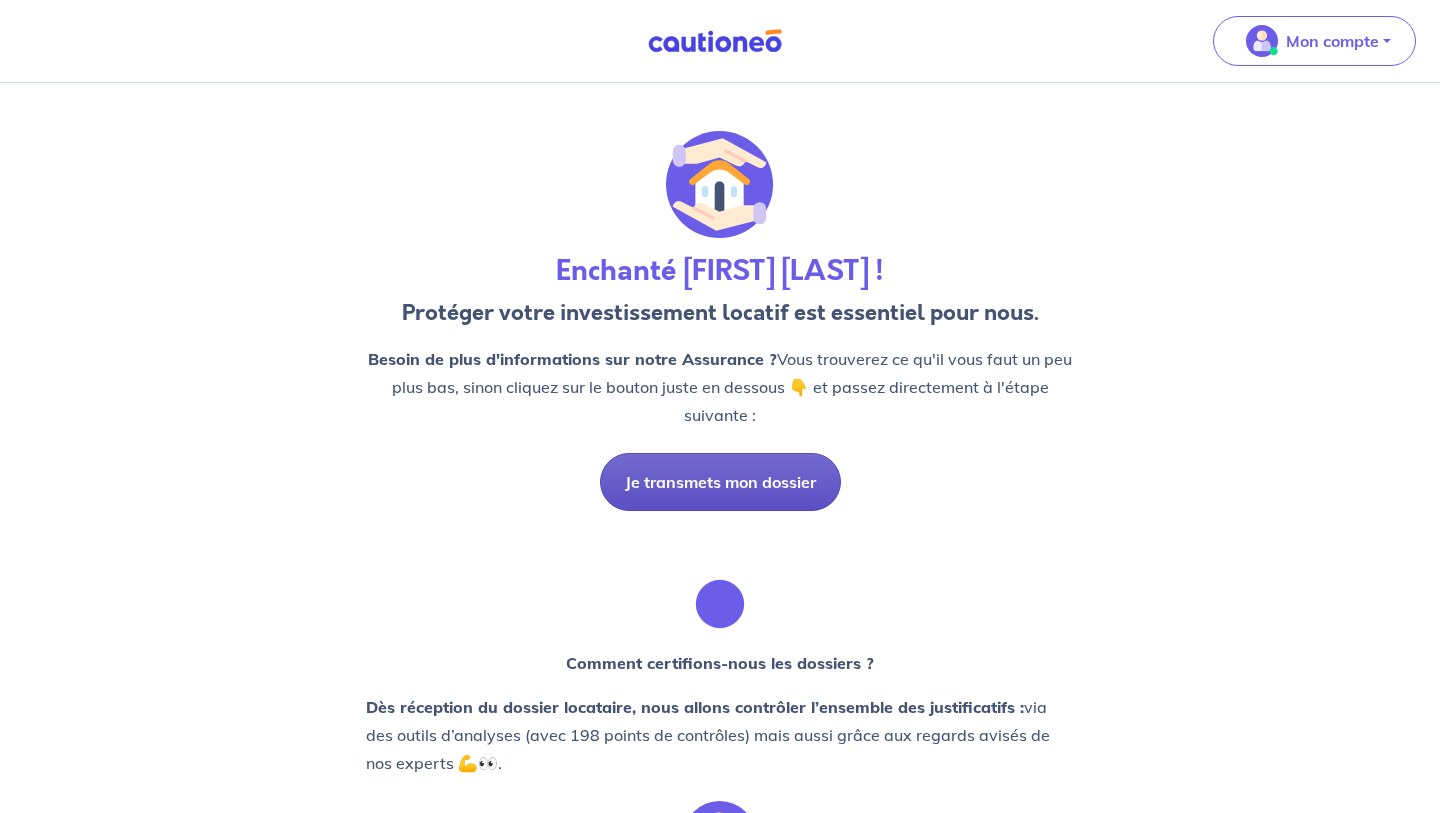 click on "Je transmets mon dossier" at bounding box center [720, 482] 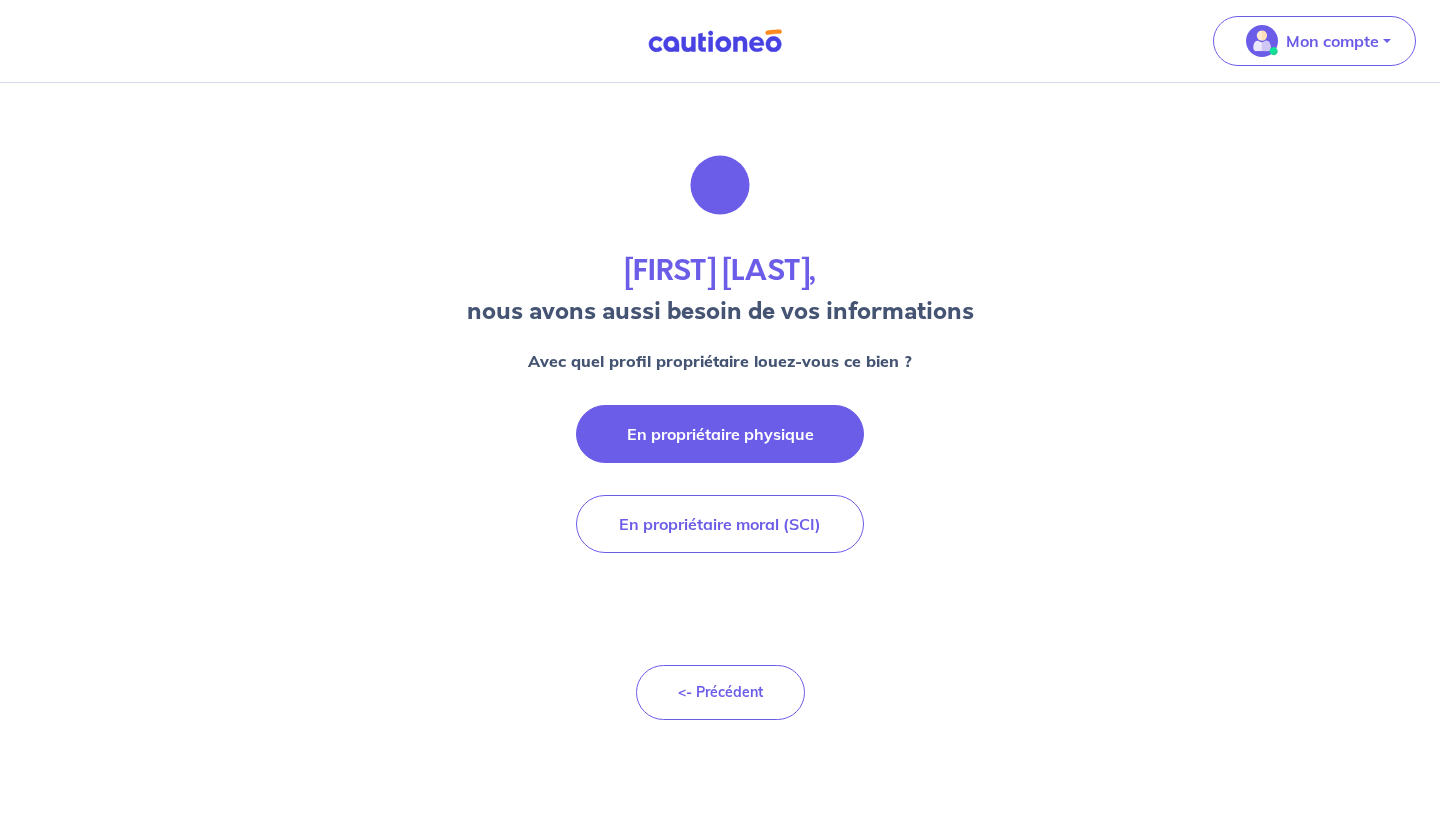 click on "En propriétaire physique" at bounding box center [720, 434] 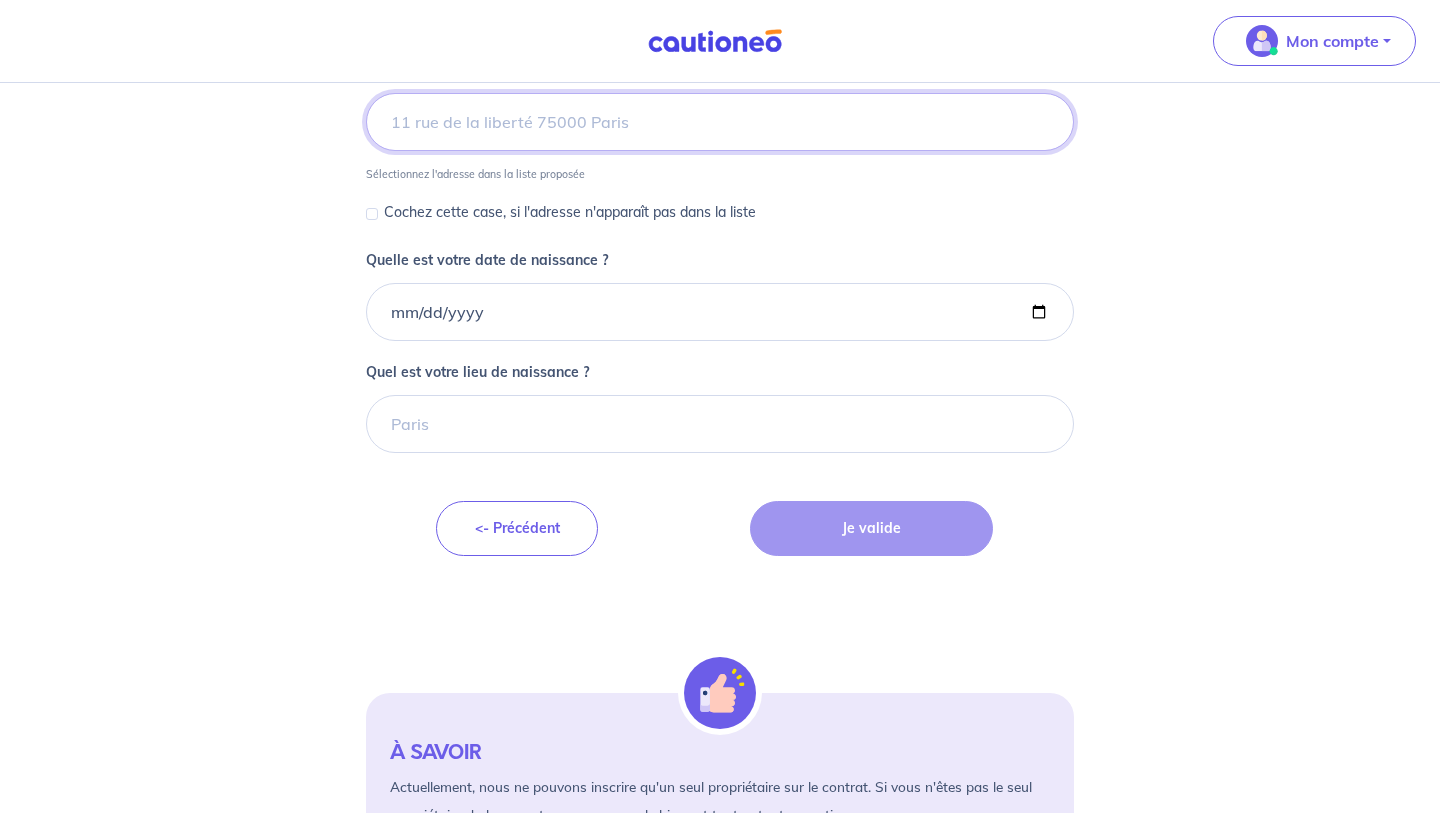 scroll, scrollTop: 350, scrollLeft: 0, axis: vertical 